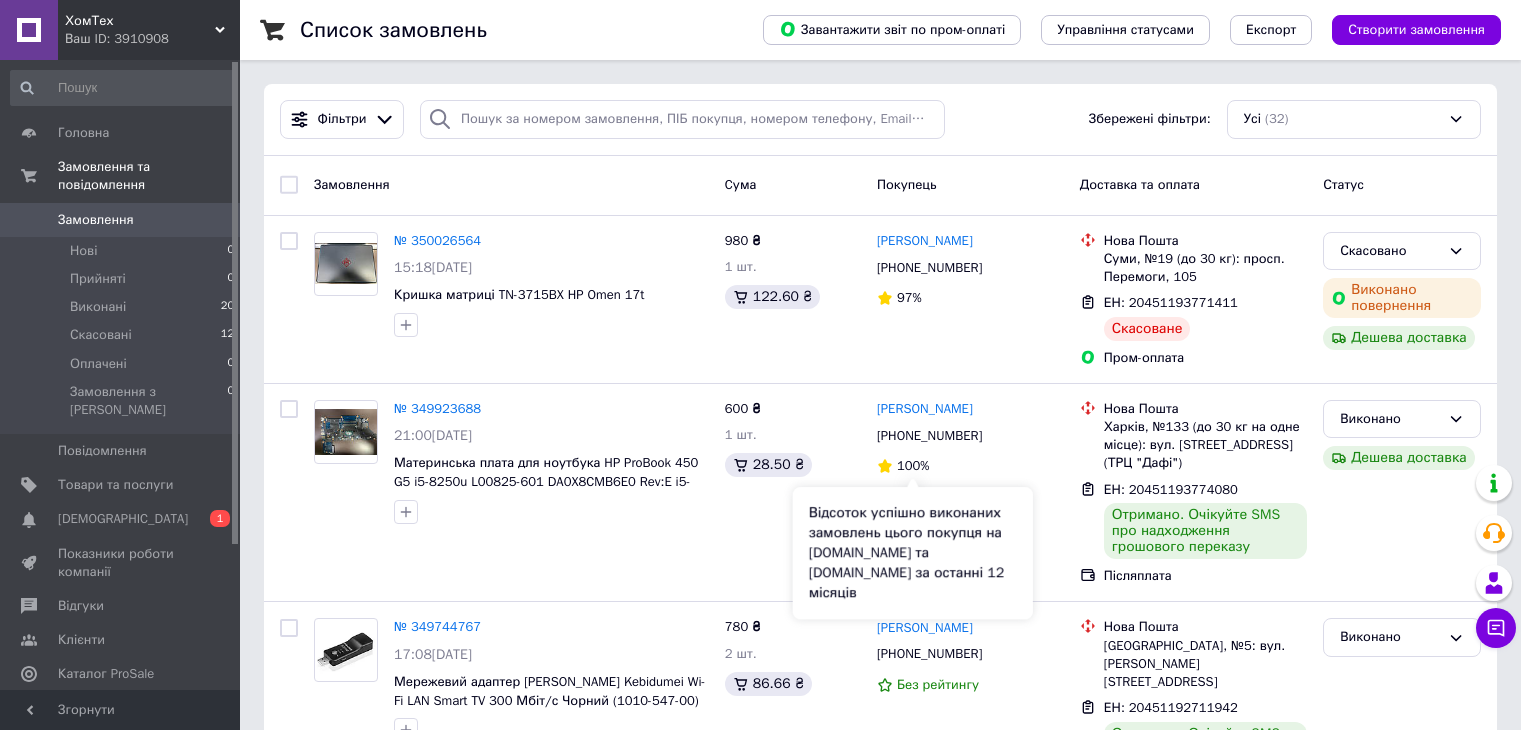 scroll, scrollTop: 0, scrollLeft: 0, axis: both 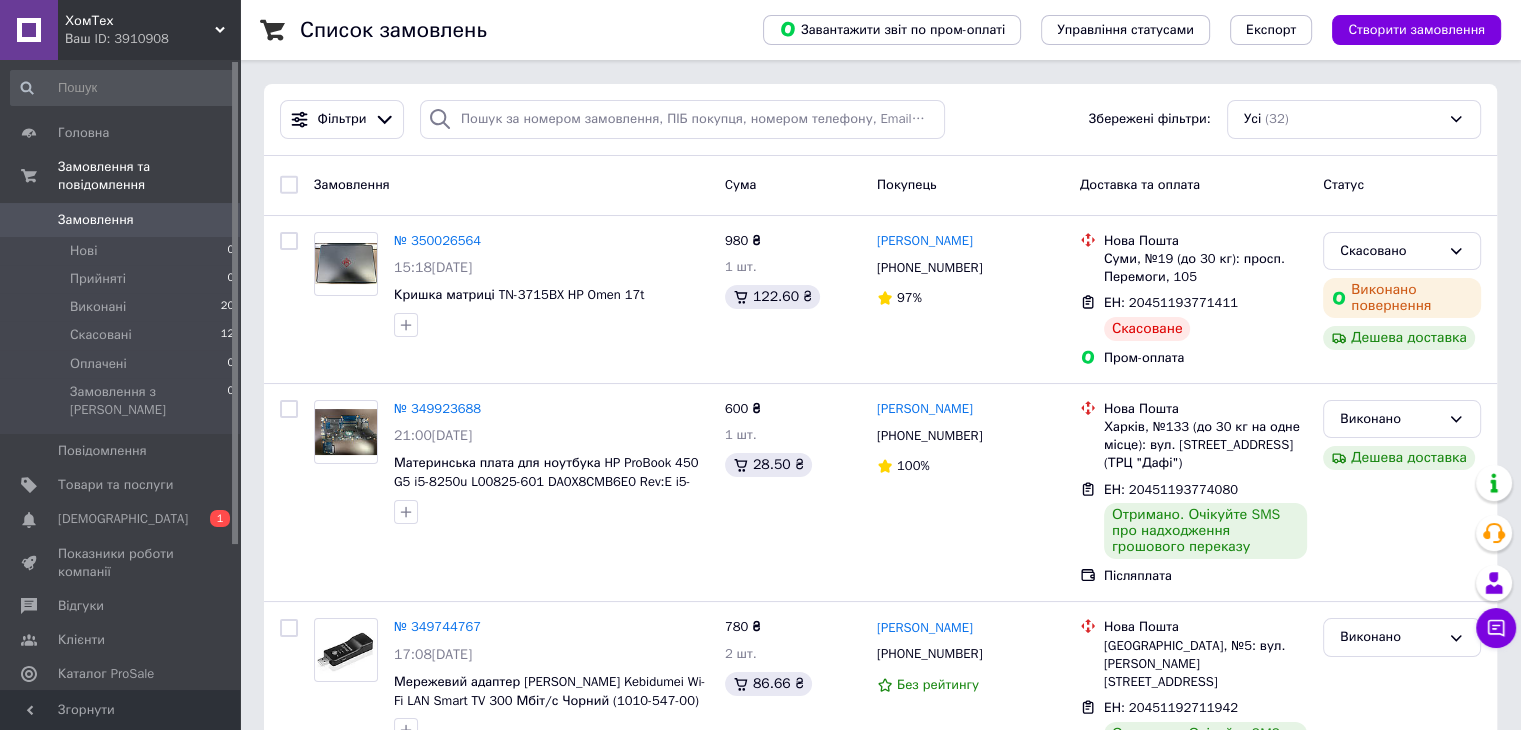 click on "Товари та послуги" at bounding box center (115, 485) 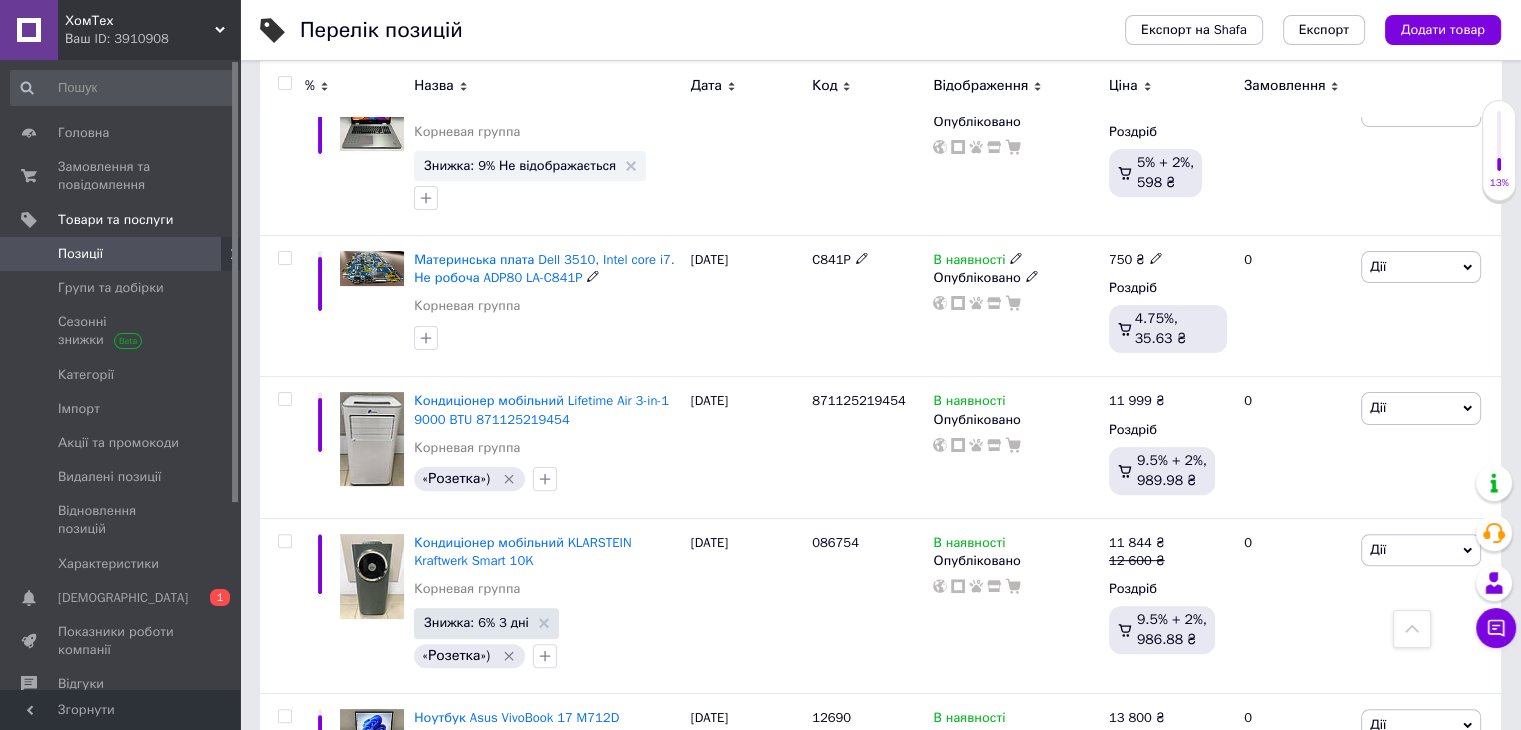 scroll, scrollTop: 500, scrollLeft: 0, axis: vertical 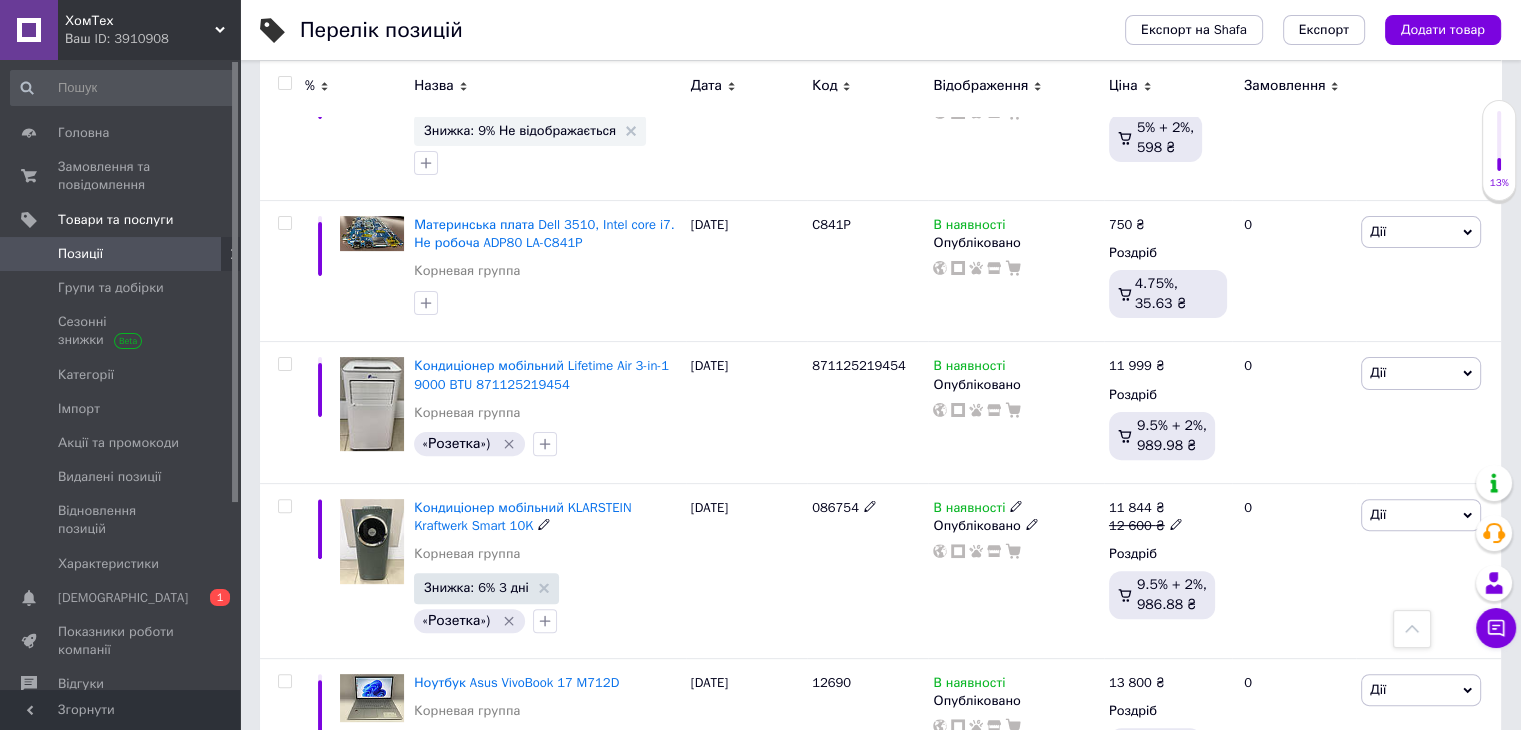 click 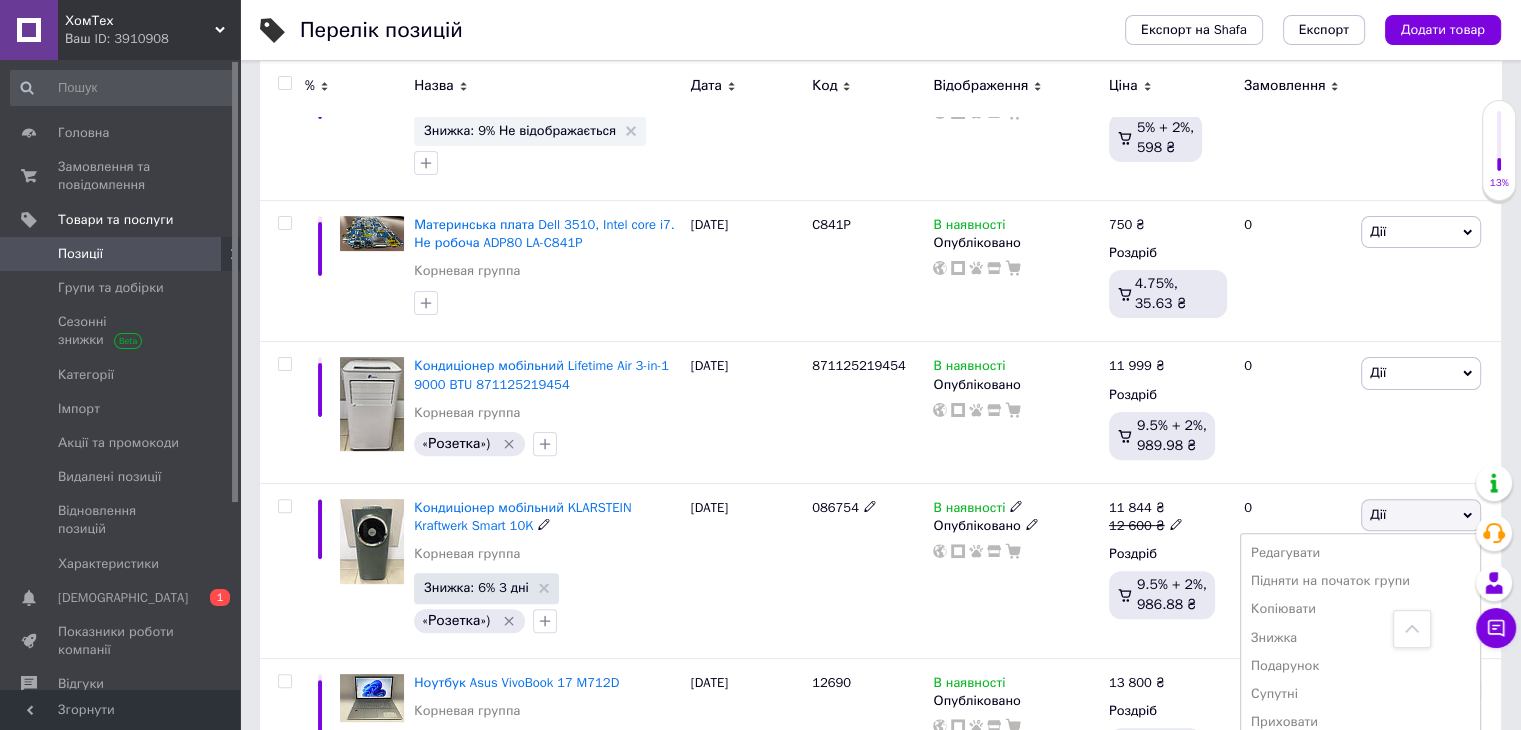click on "Знижка" at bounding box center [1360, 638] 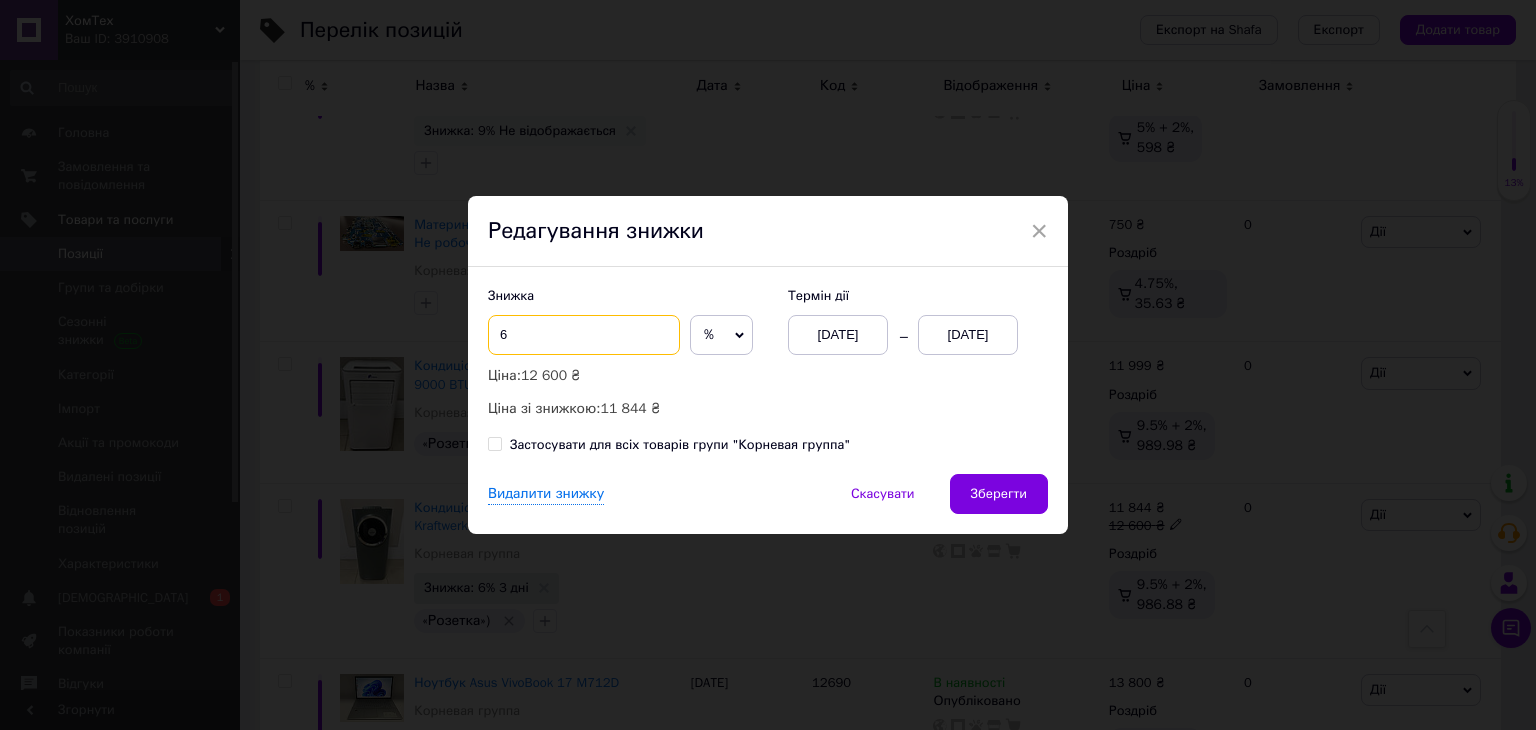 click on "6" at bounding box center [584, 335] 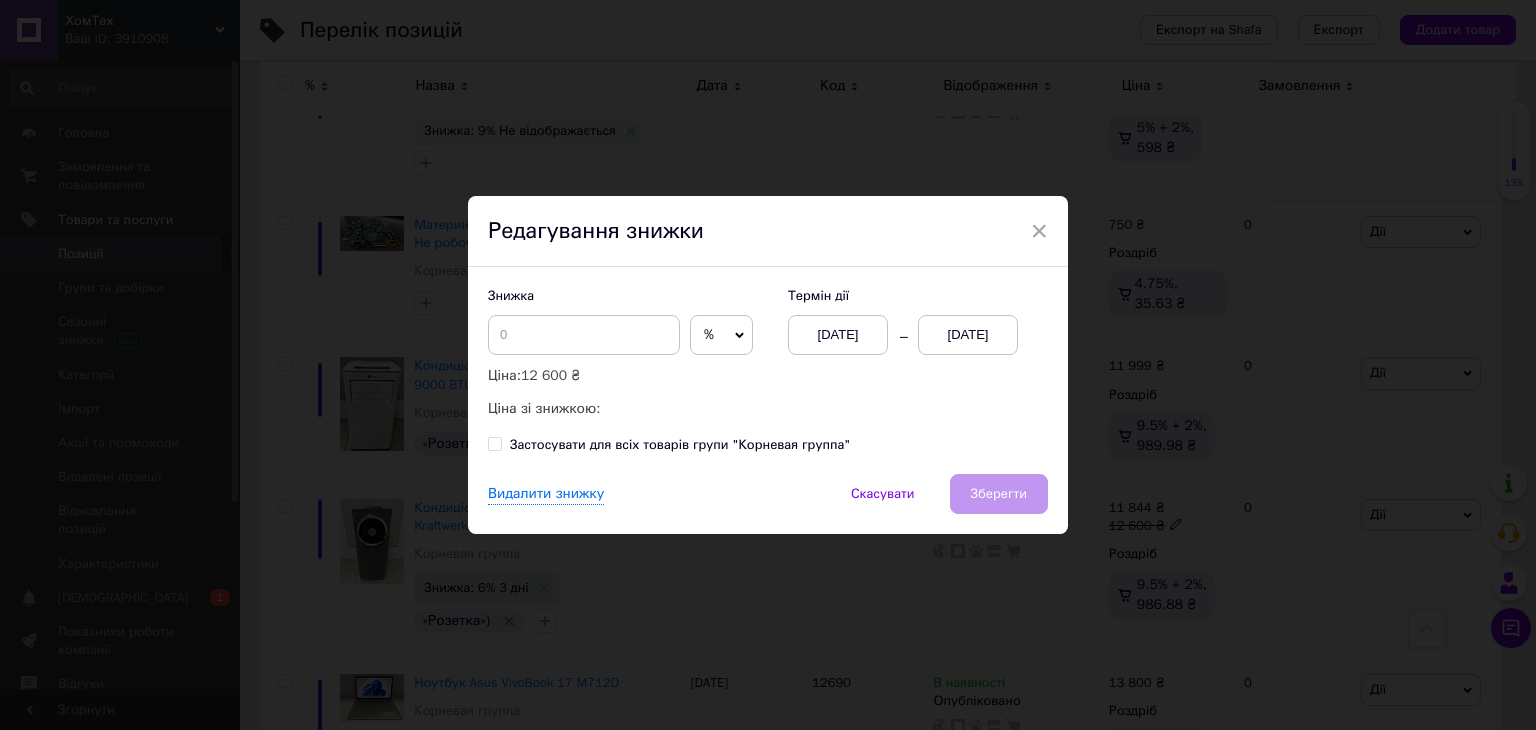 click on "Видалити знижку   Скасувати   Зберегти" at bounding box center [768, 504] 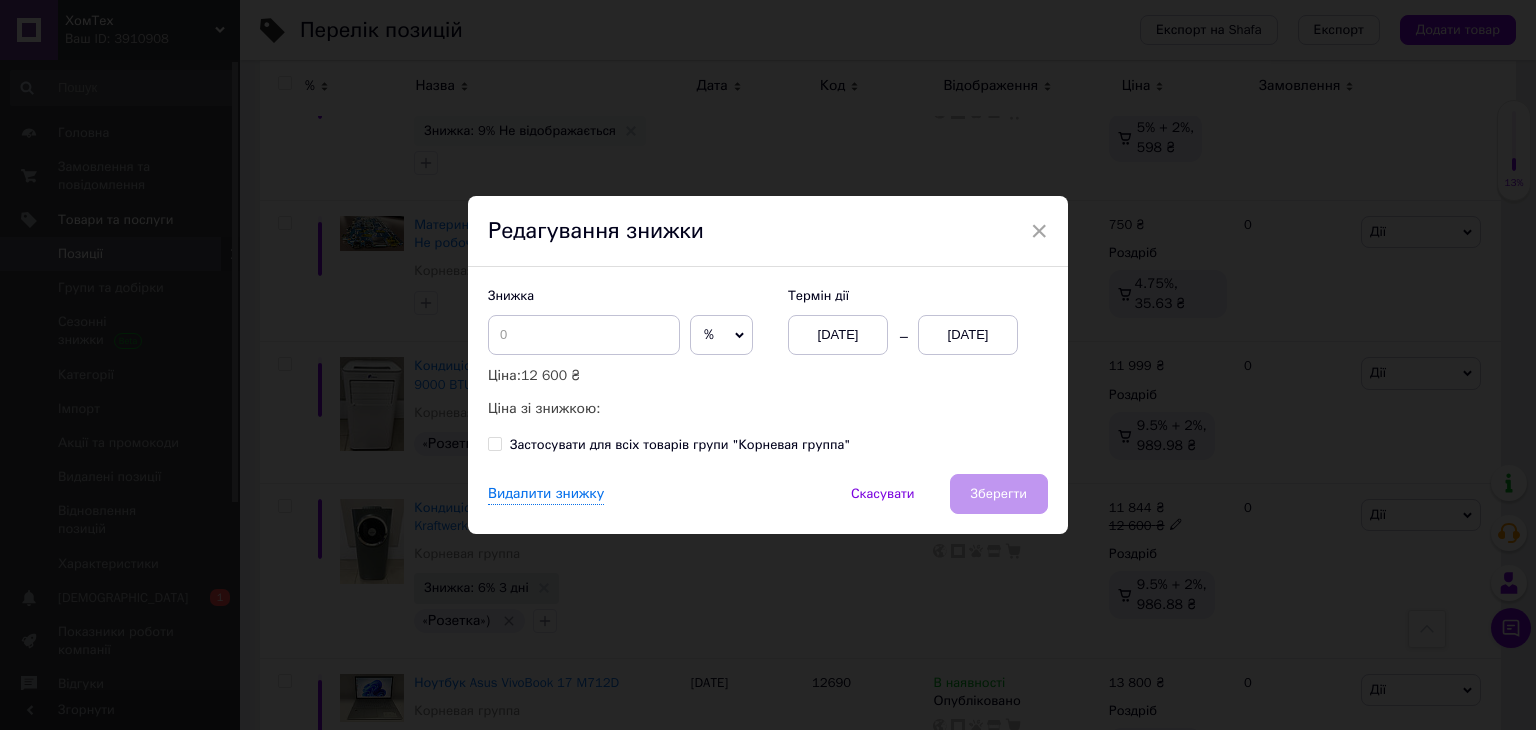 click on "[DATE]" at bounding box center (968, 335) 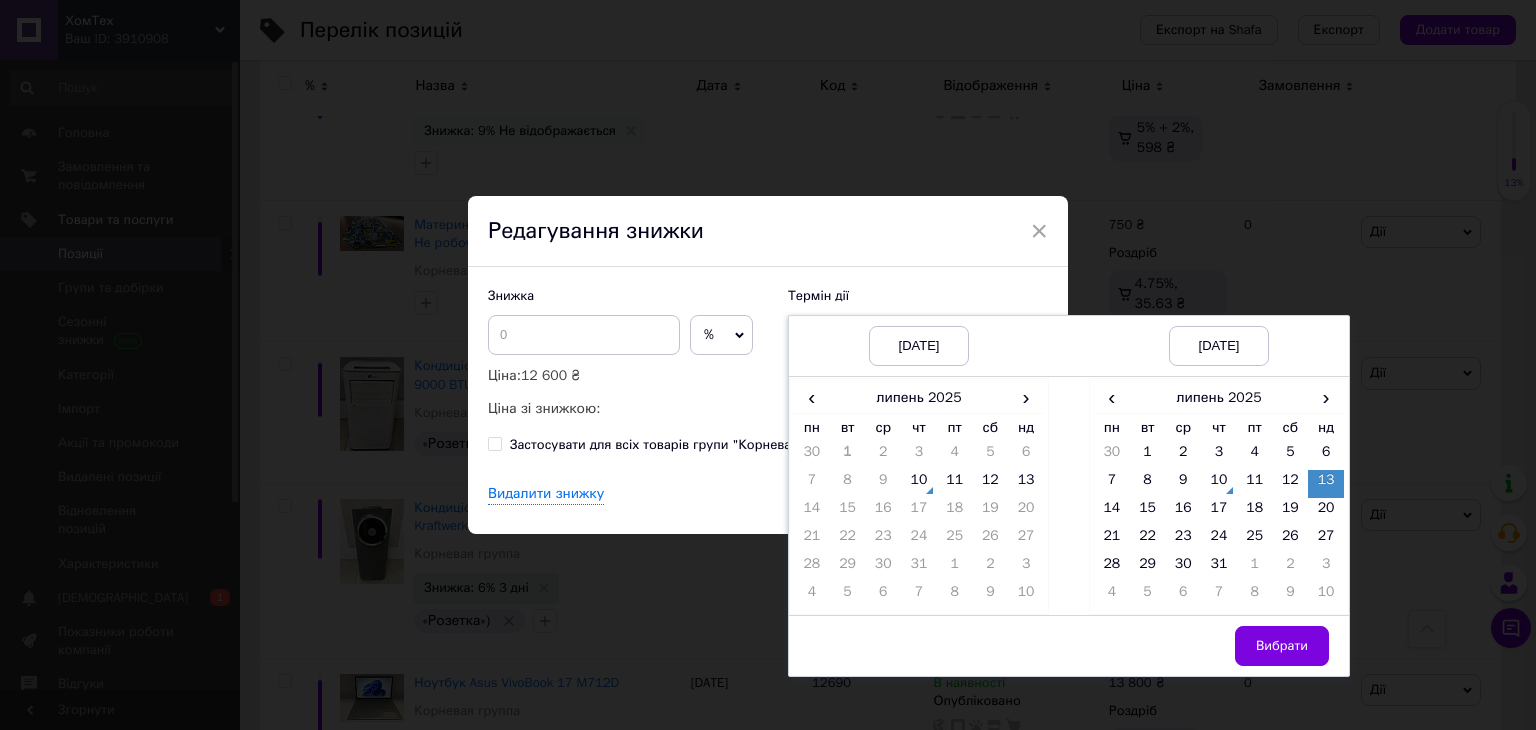 click on "10" at bounding box center (1219, 484) 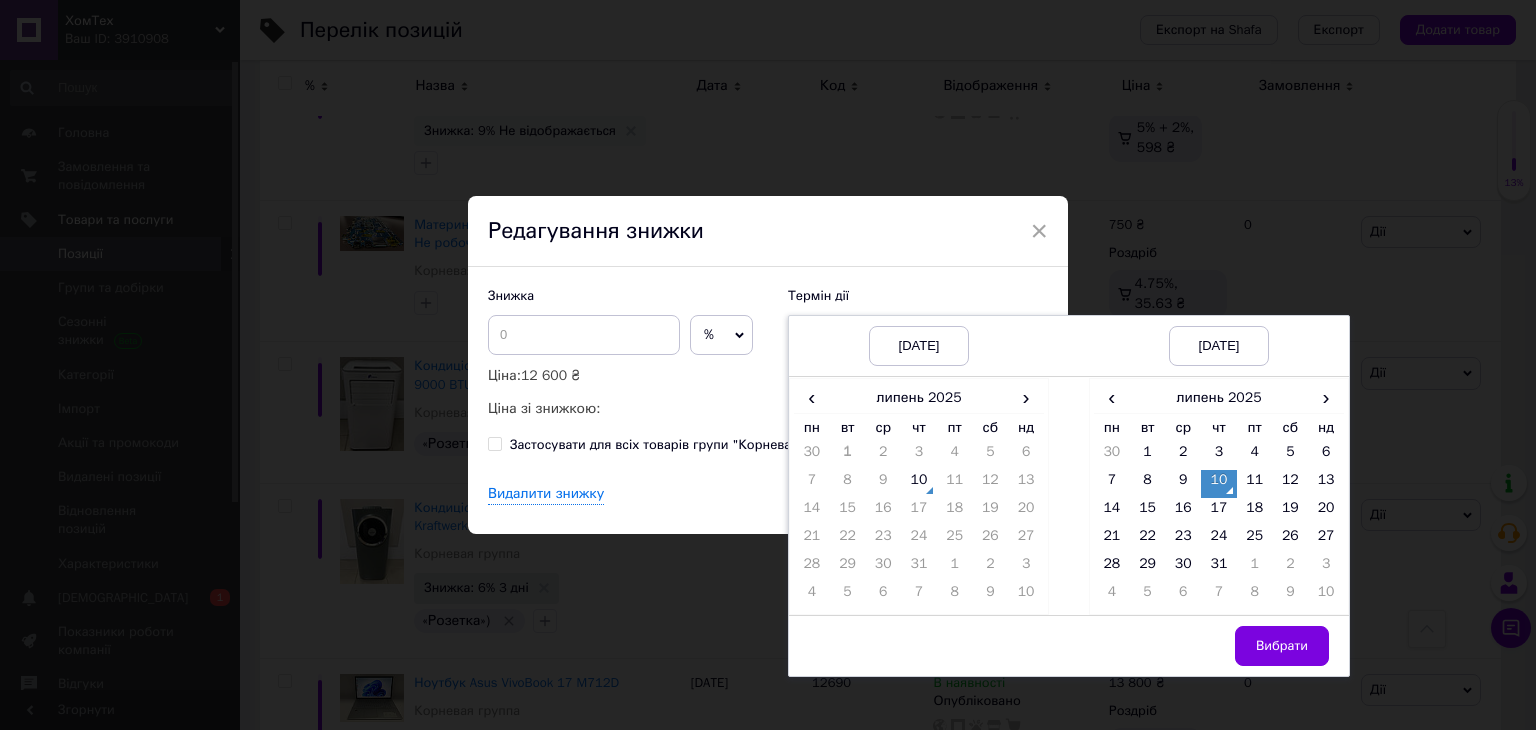 click on "Вибрати" at bounding box center [1282, 646] 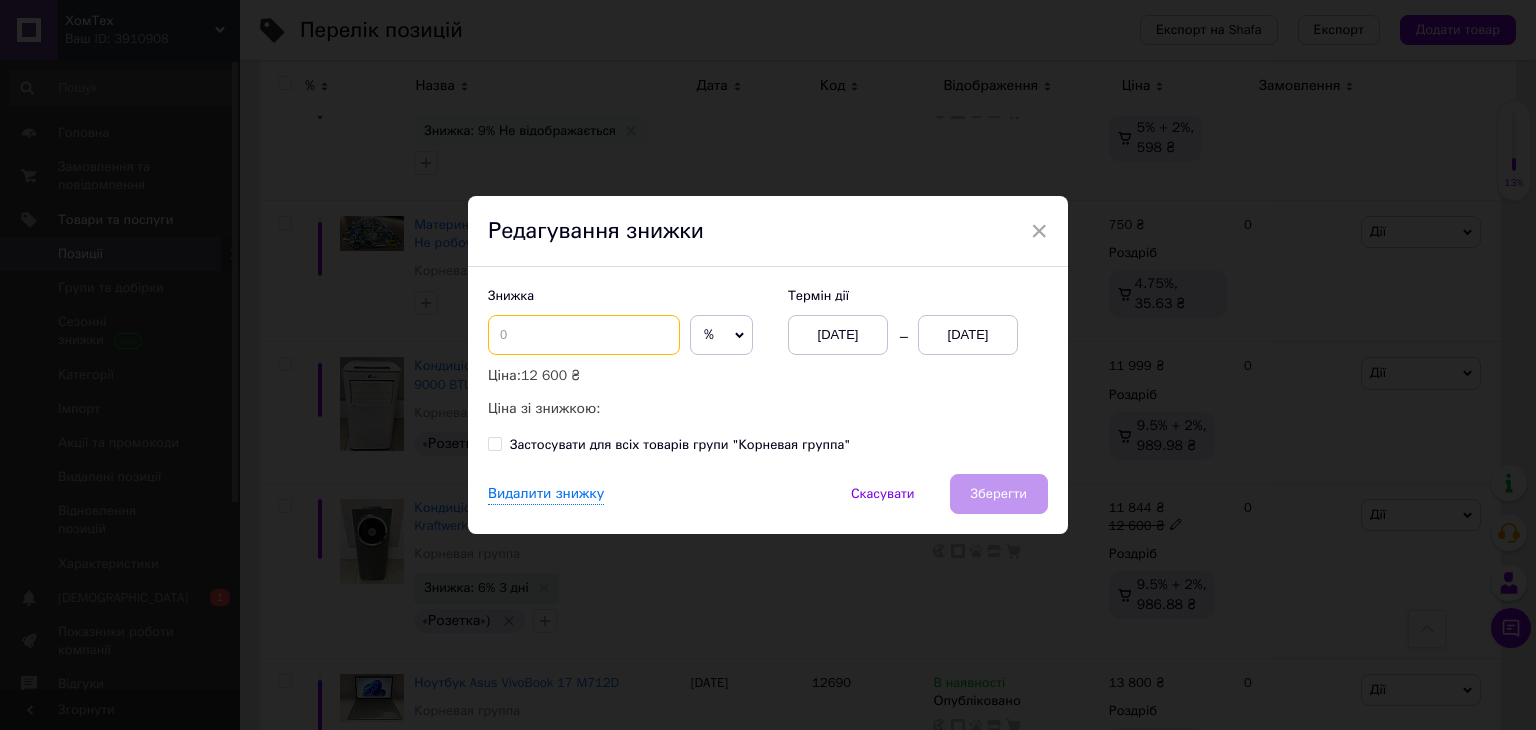 click at bounding box center (584, 335) 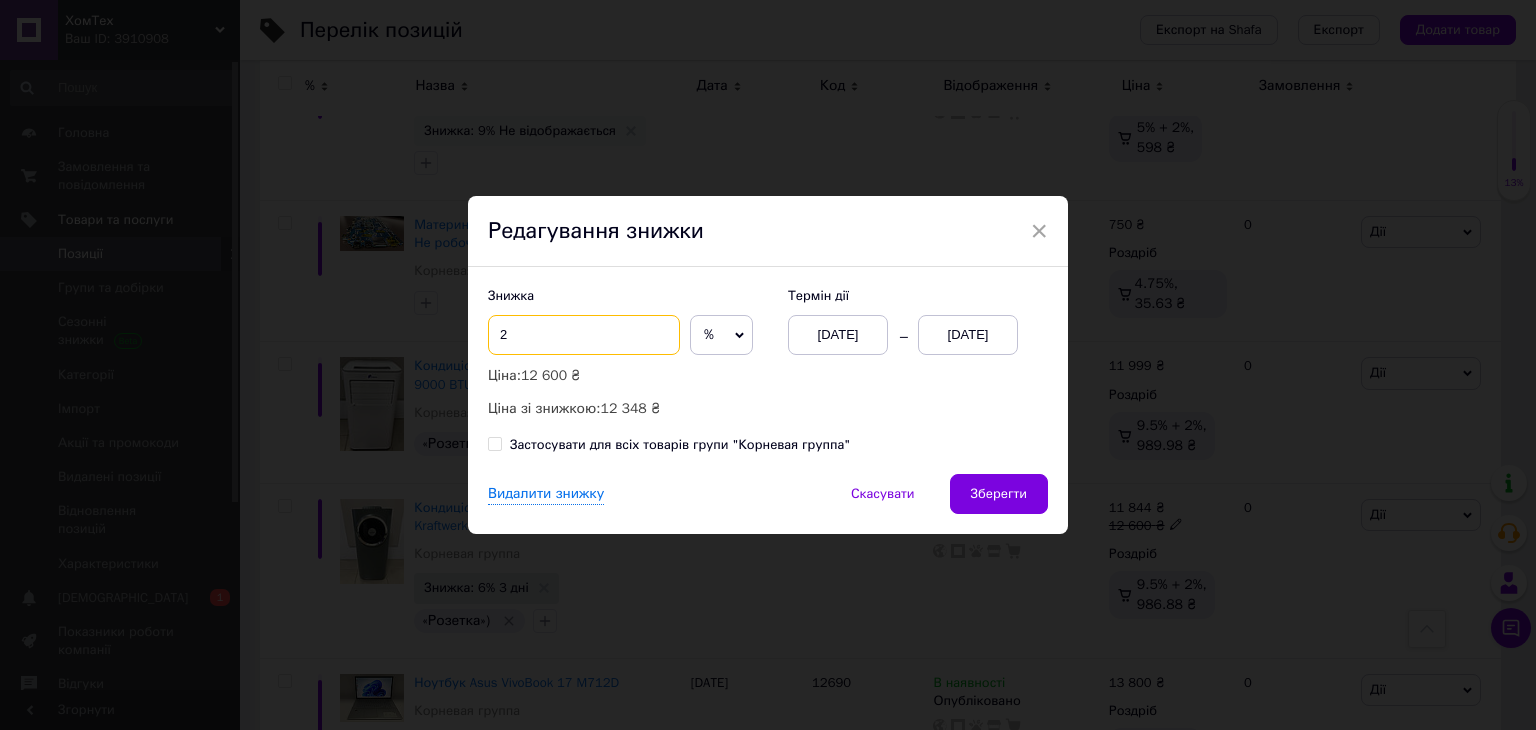 type on "2" 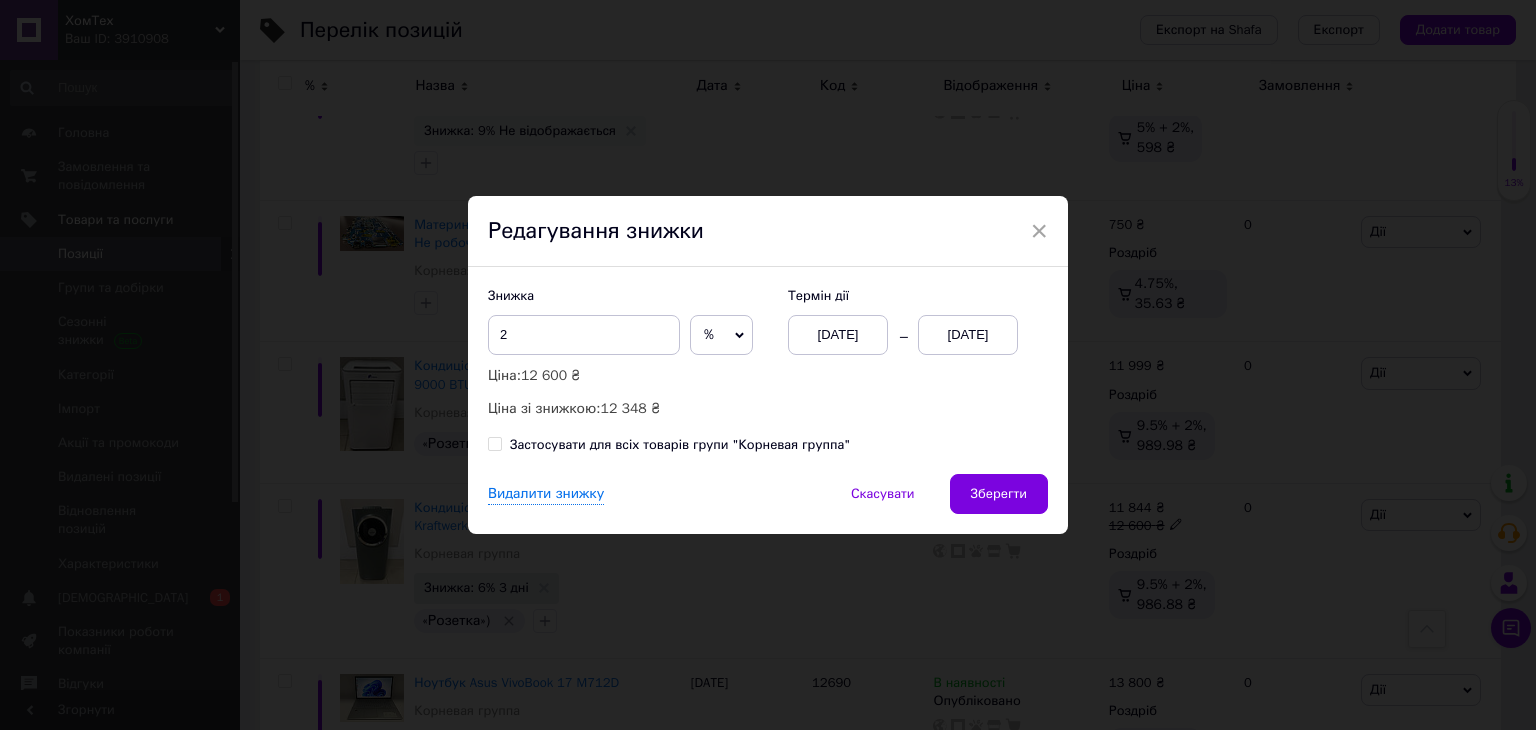 click on "Зберегти" at bounding box center (999, 494) 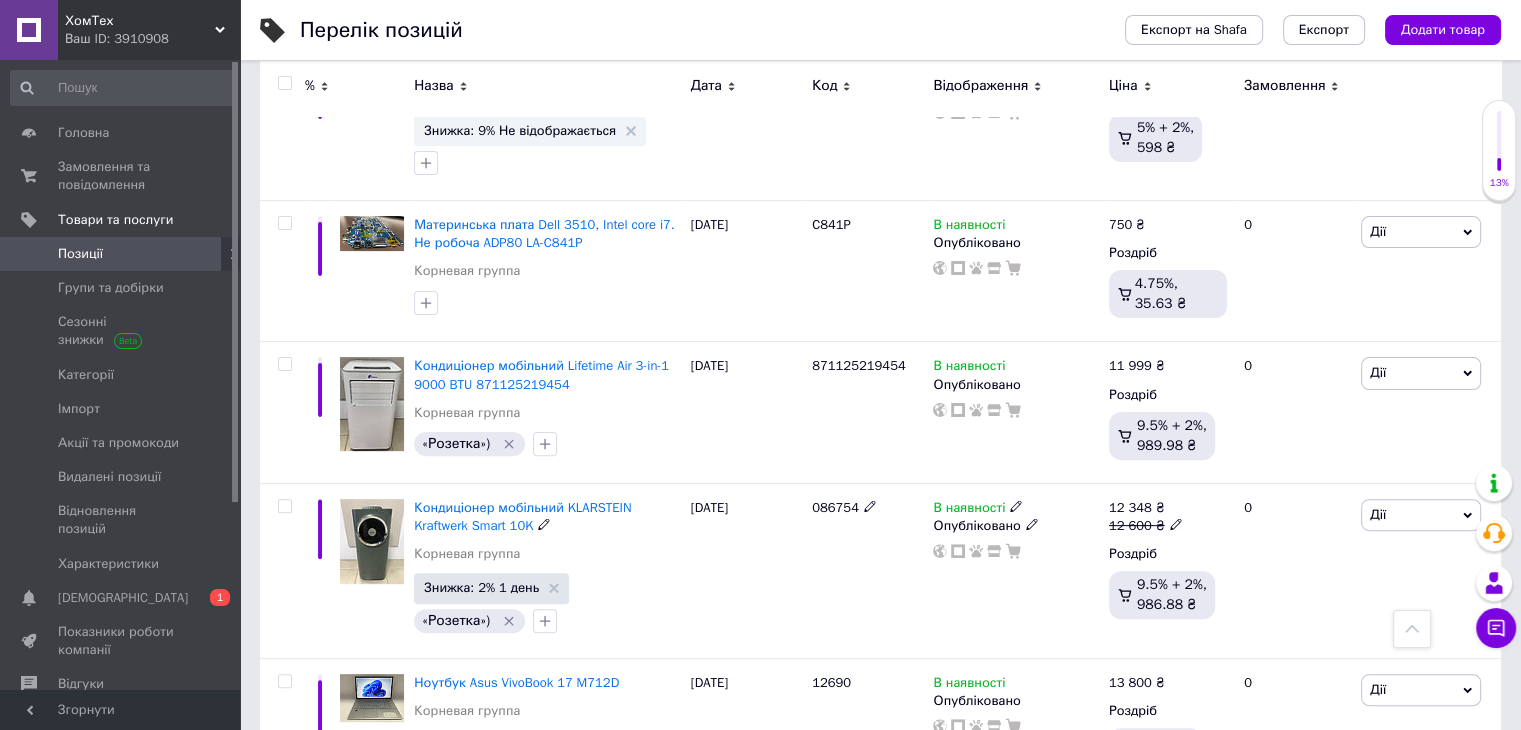 click 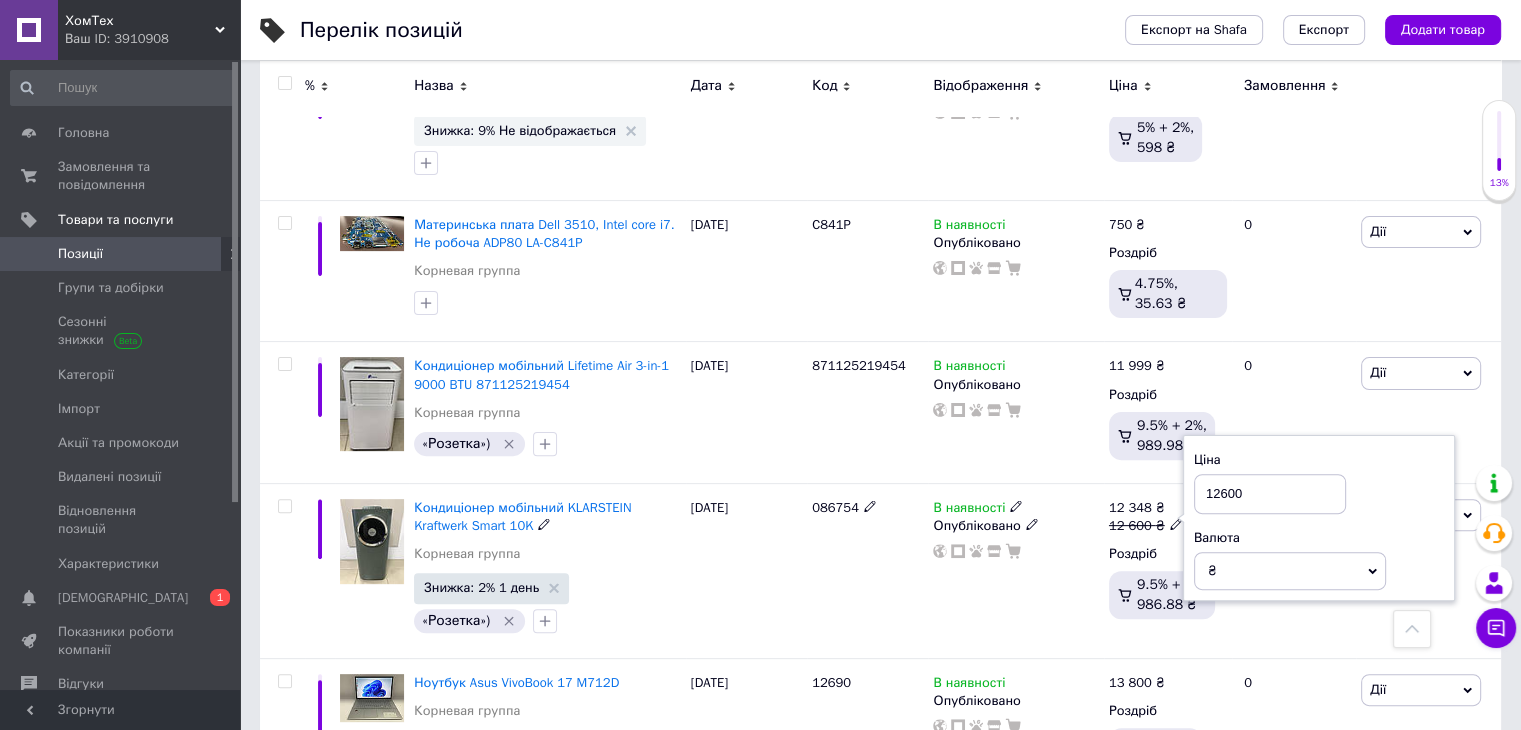 click on "В наявності" at bounding box center (1015, 508) 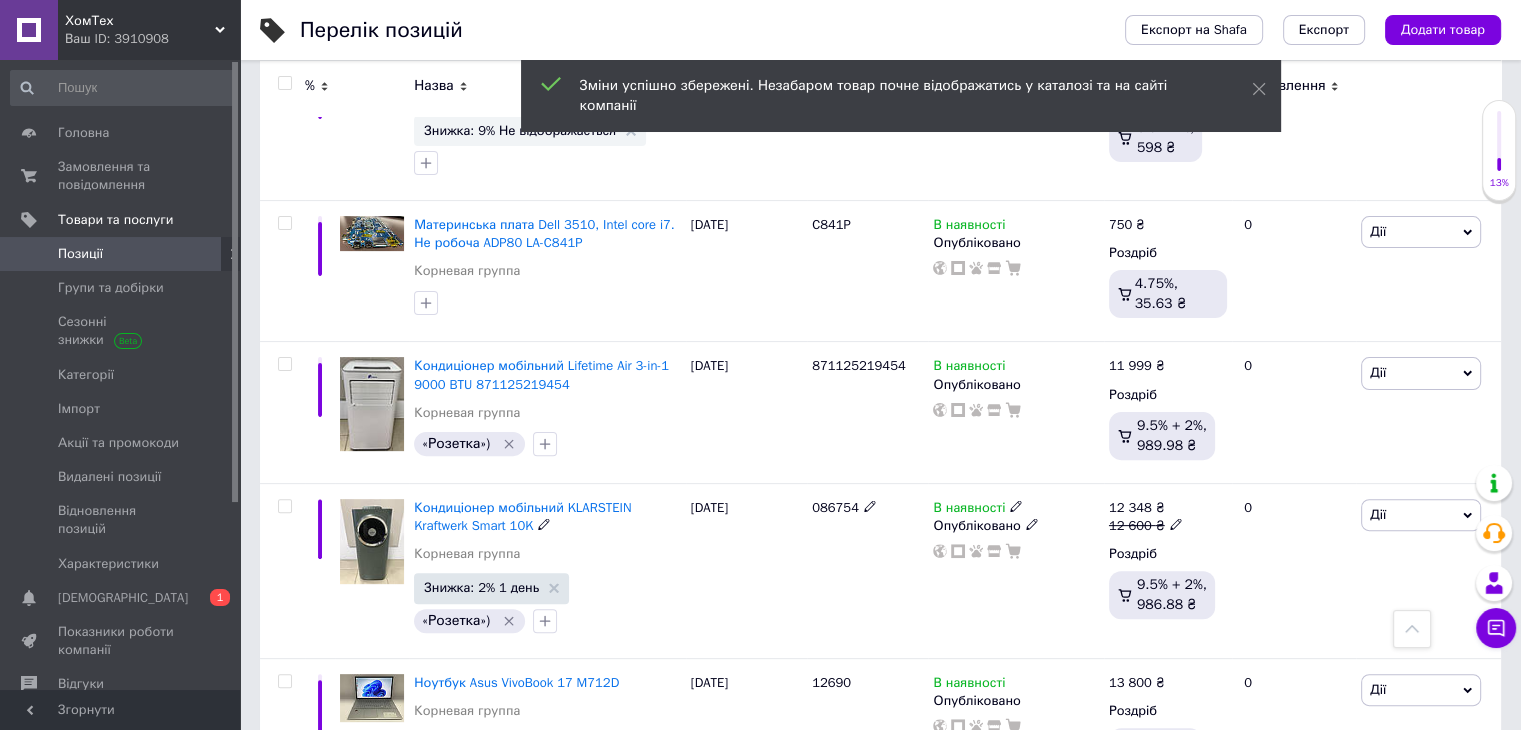 click 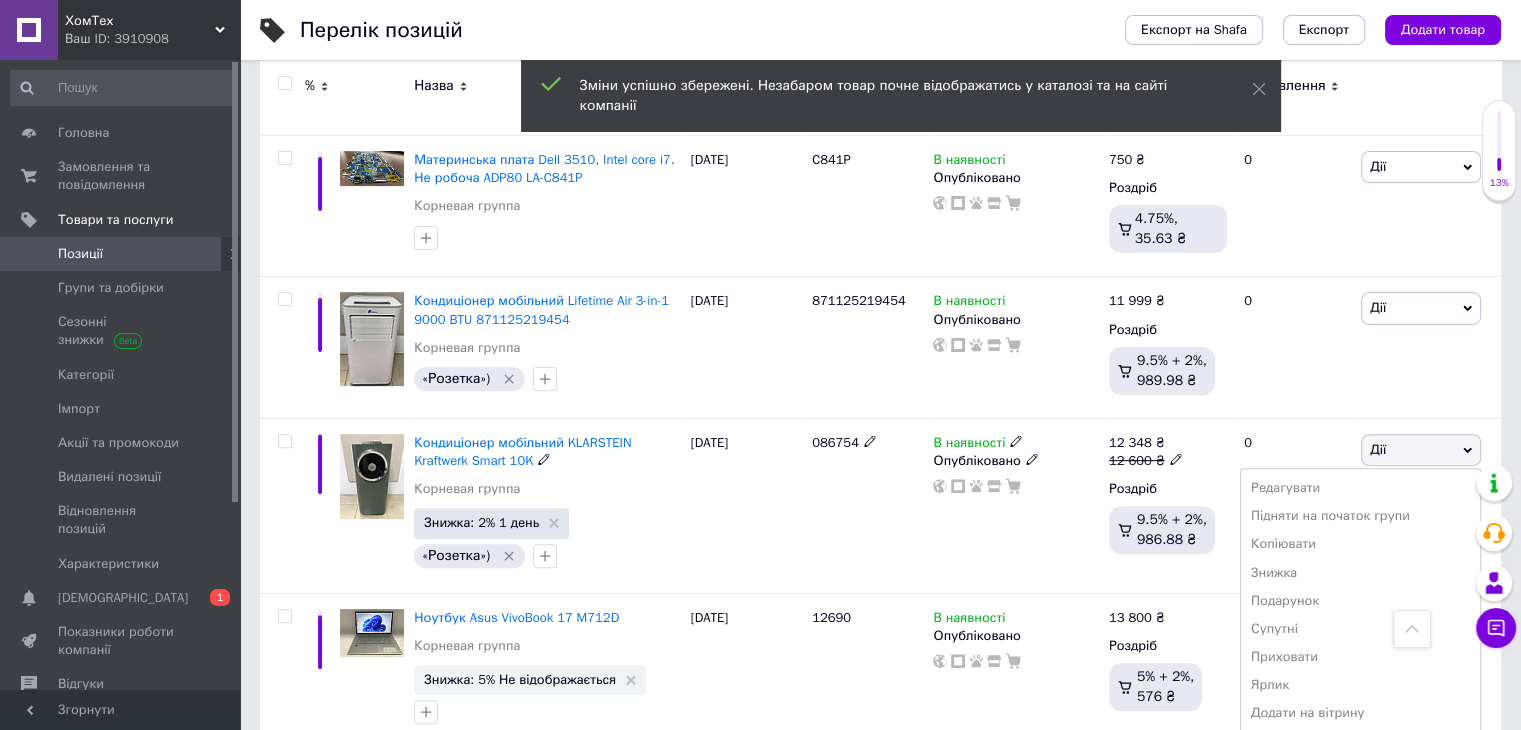 scroll, scrollTop: 600, scrollLeft: 0, axis: vertical 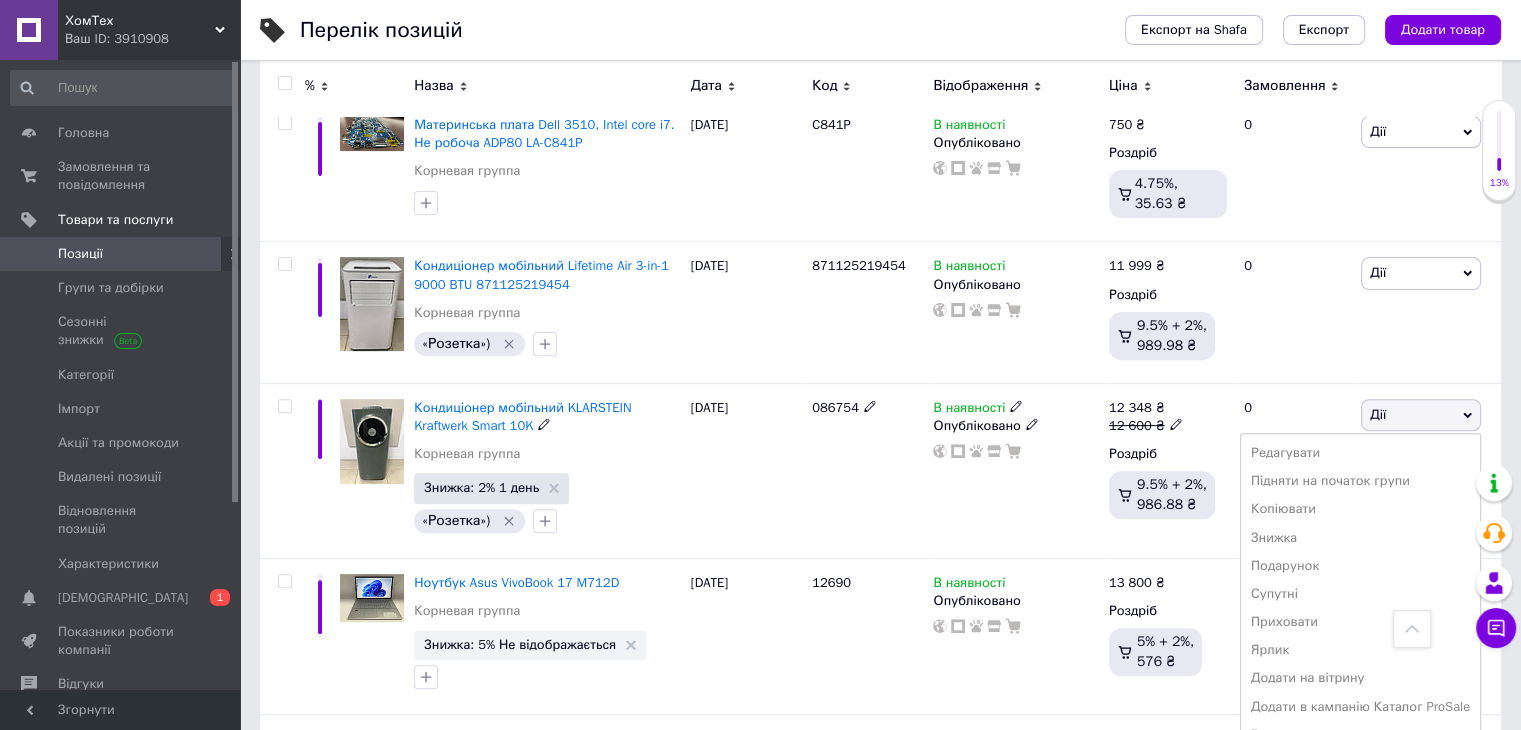 click on "Знижка" at bounding box center (1360, 538) 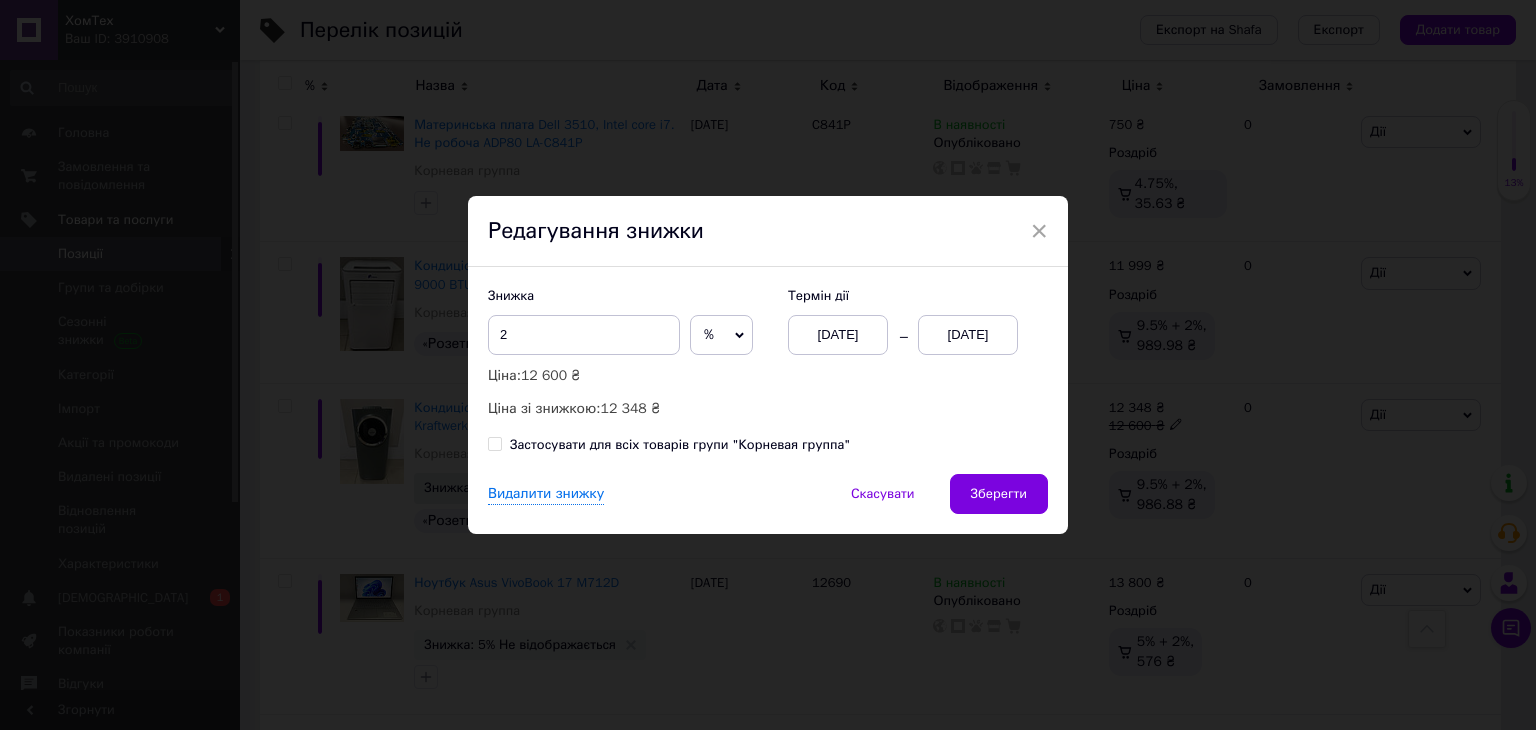 click on "Видалити знижку" at bounding box center [546, 494] 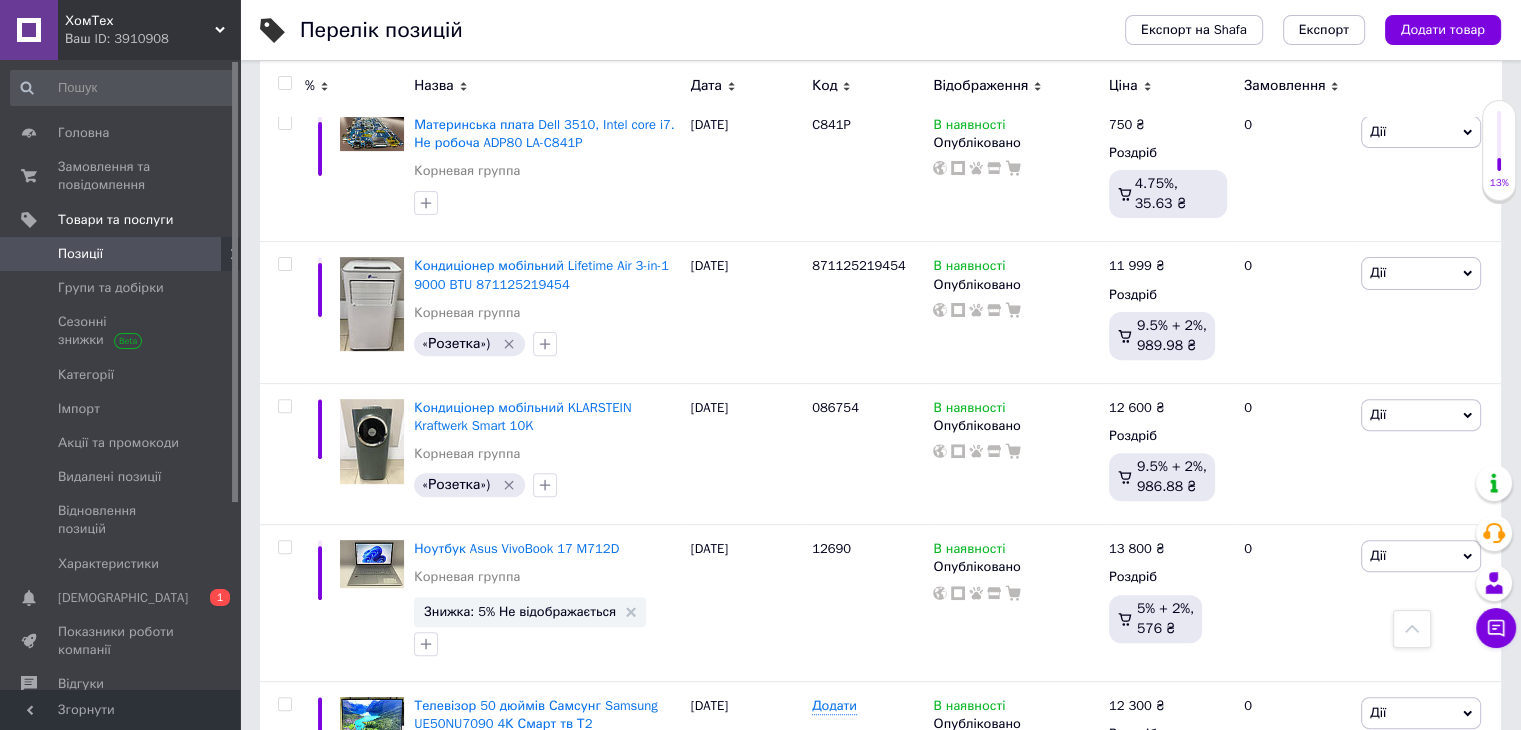 click on "Товари та послуги" at bounding box center [115, 220] 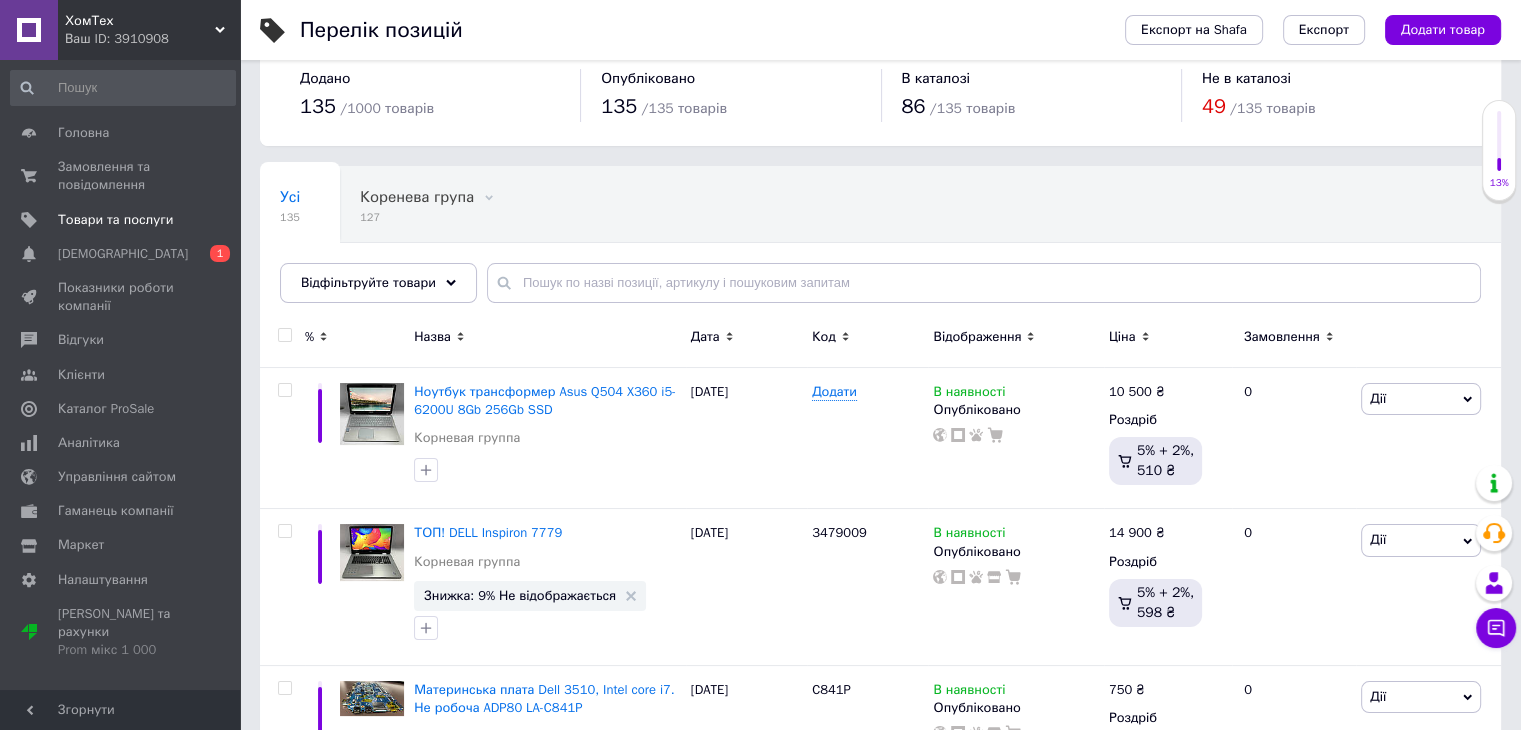 scroll, scrollTop: 0, scrollLeft: 0, axis: both 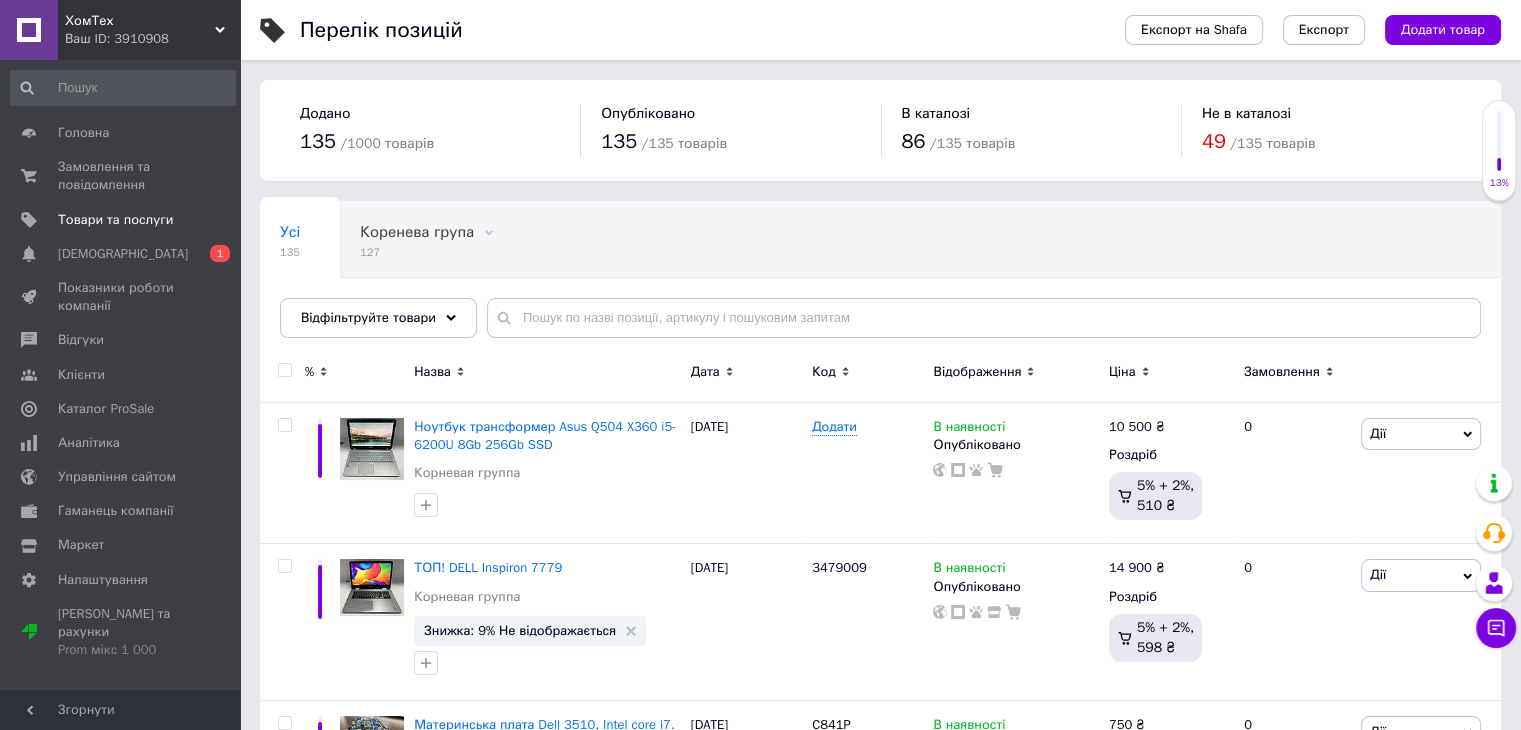 click on "49" at bounding box center [1214, 141] 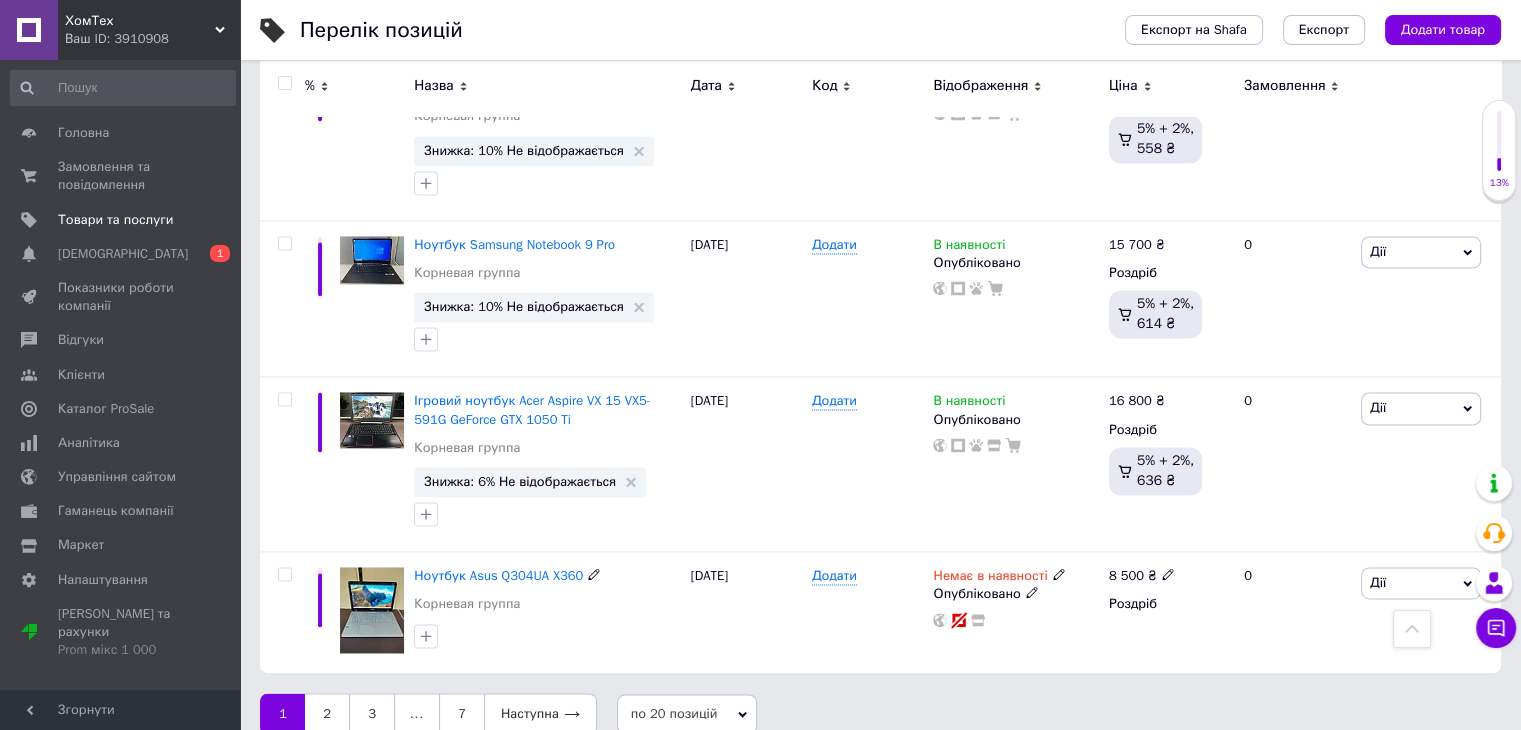 scroll, scrollTop: 2815, scrollLeft: 0, axis: vertical 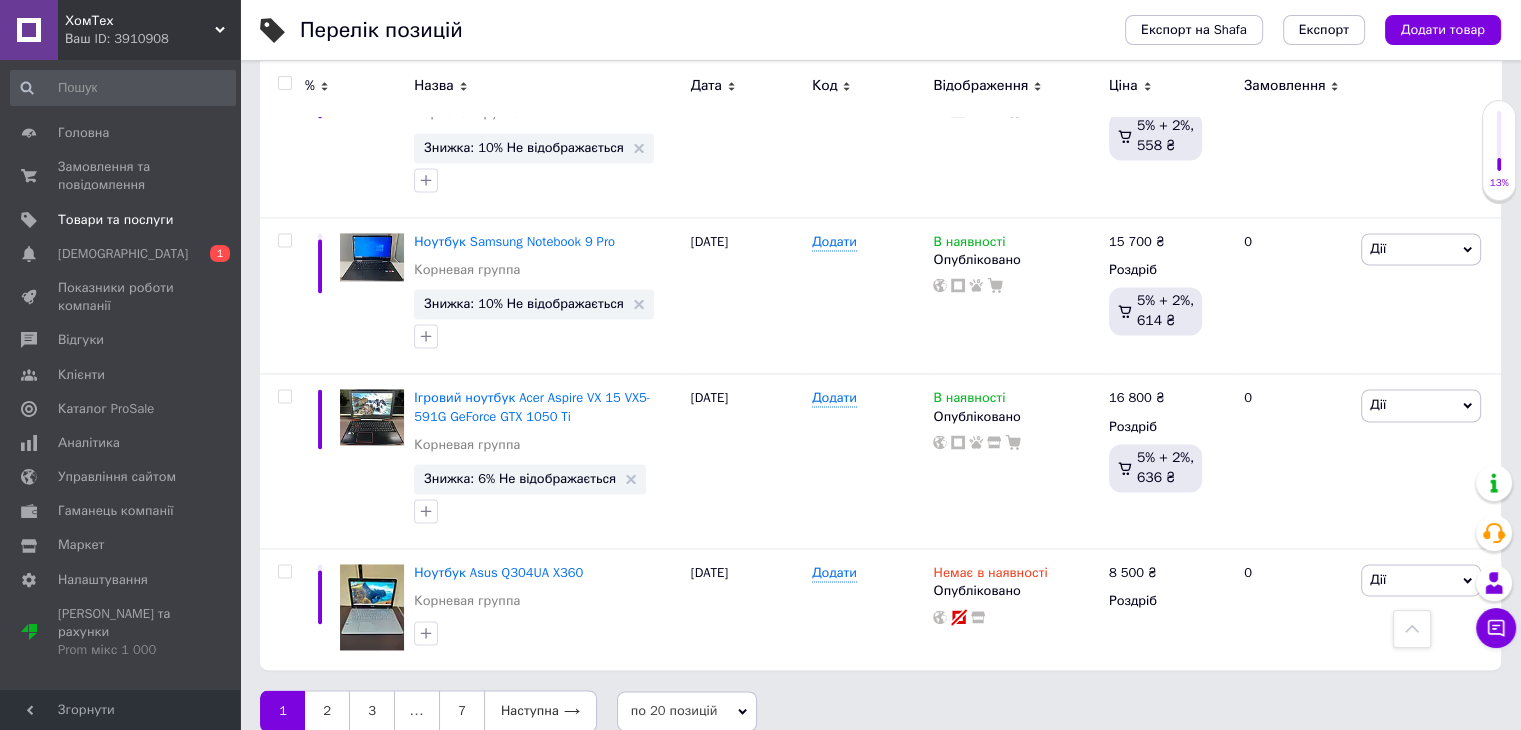 click on "2" at bounding box center (327, 711) 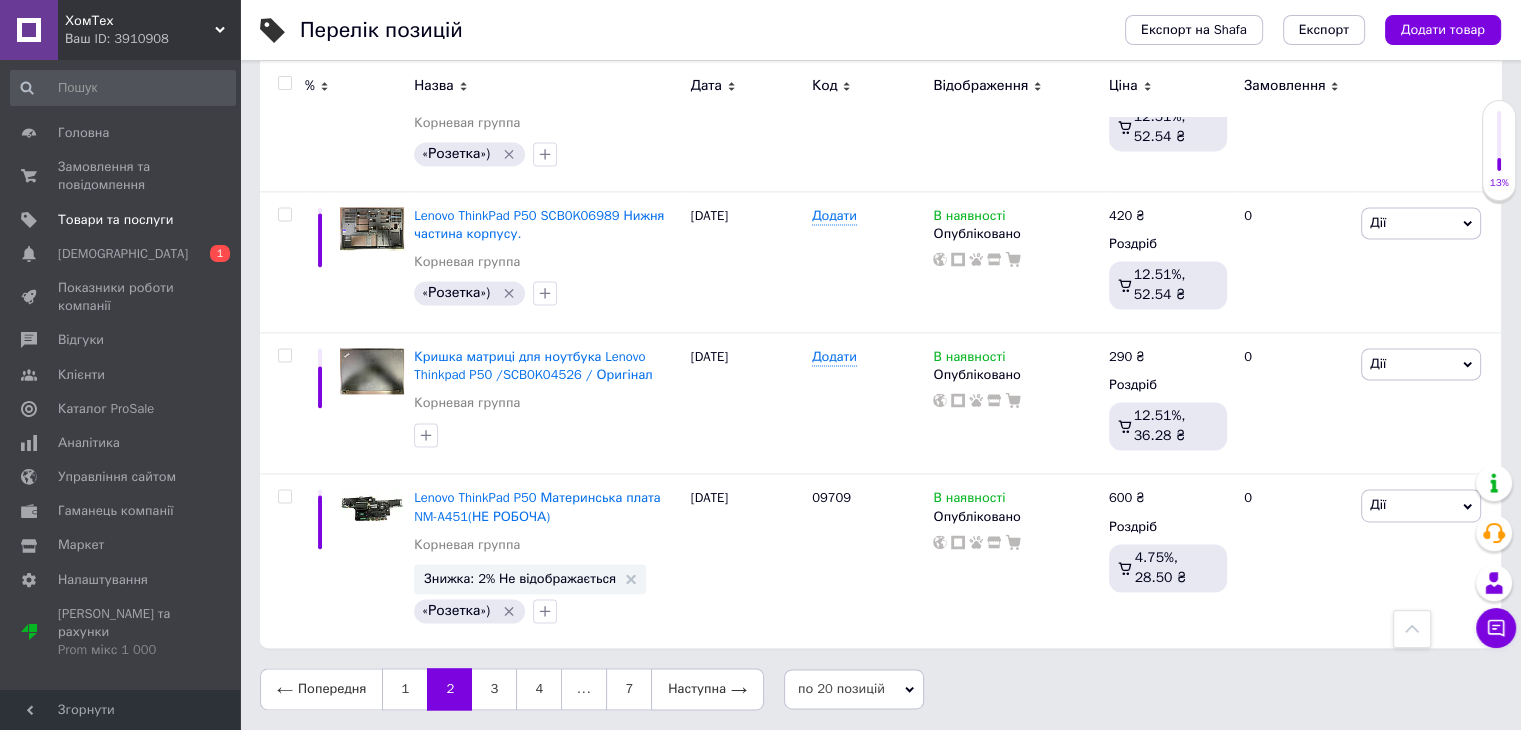 scroll, scrollTop: 2704, scrollLeft: 0, axis: vertical 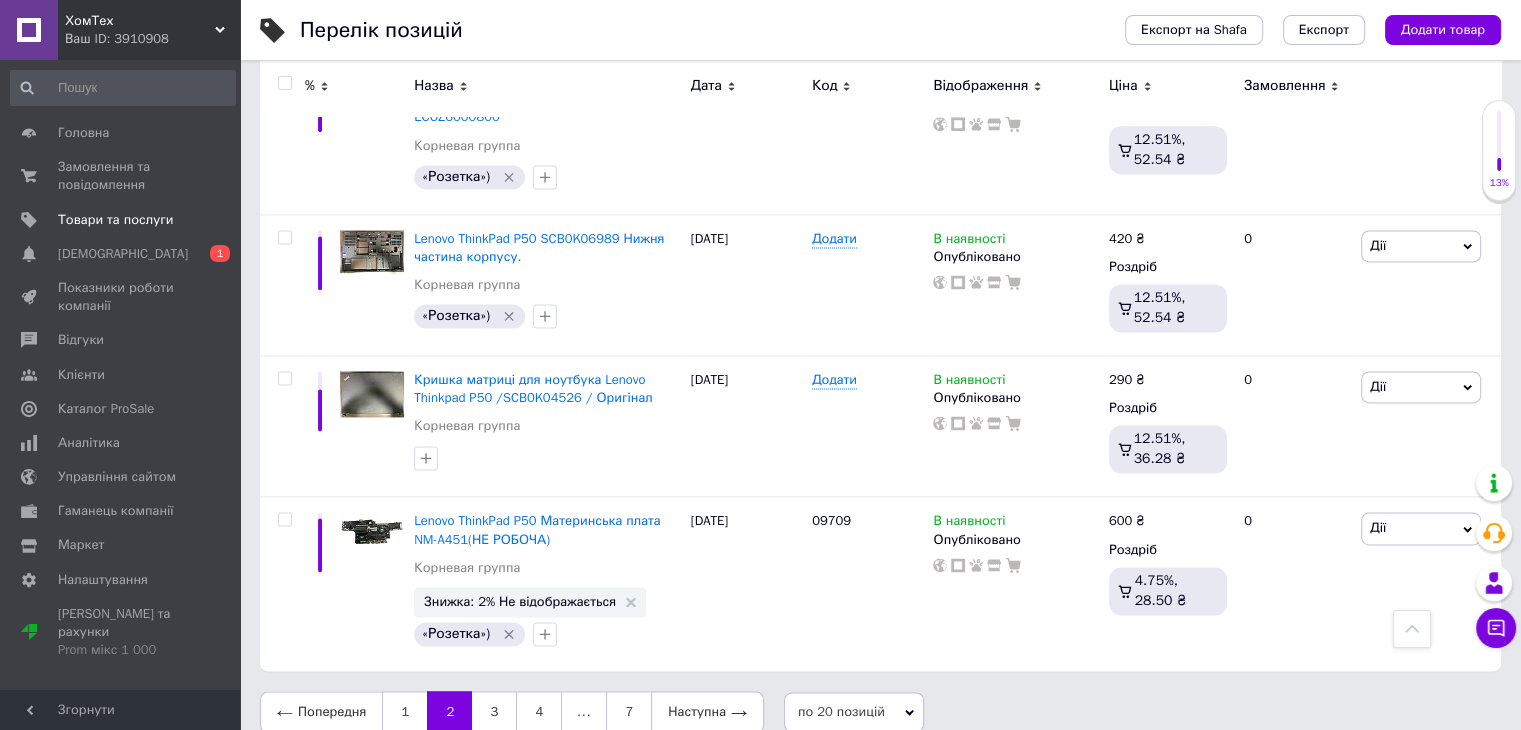 click on "3" at bounding box center [494, 712] 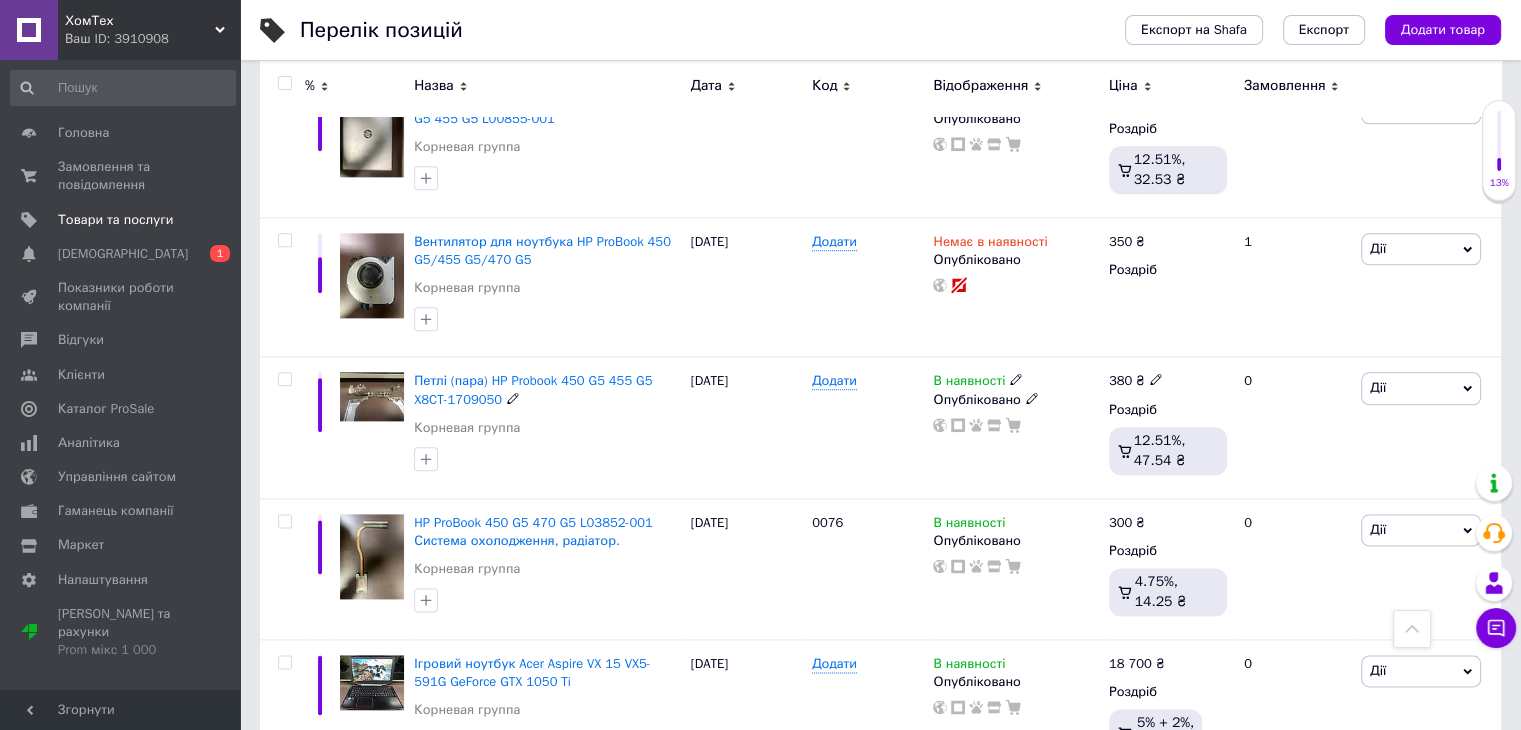 scroll, scrollTop: 2698, scrollLeft: 0, axis: vertical 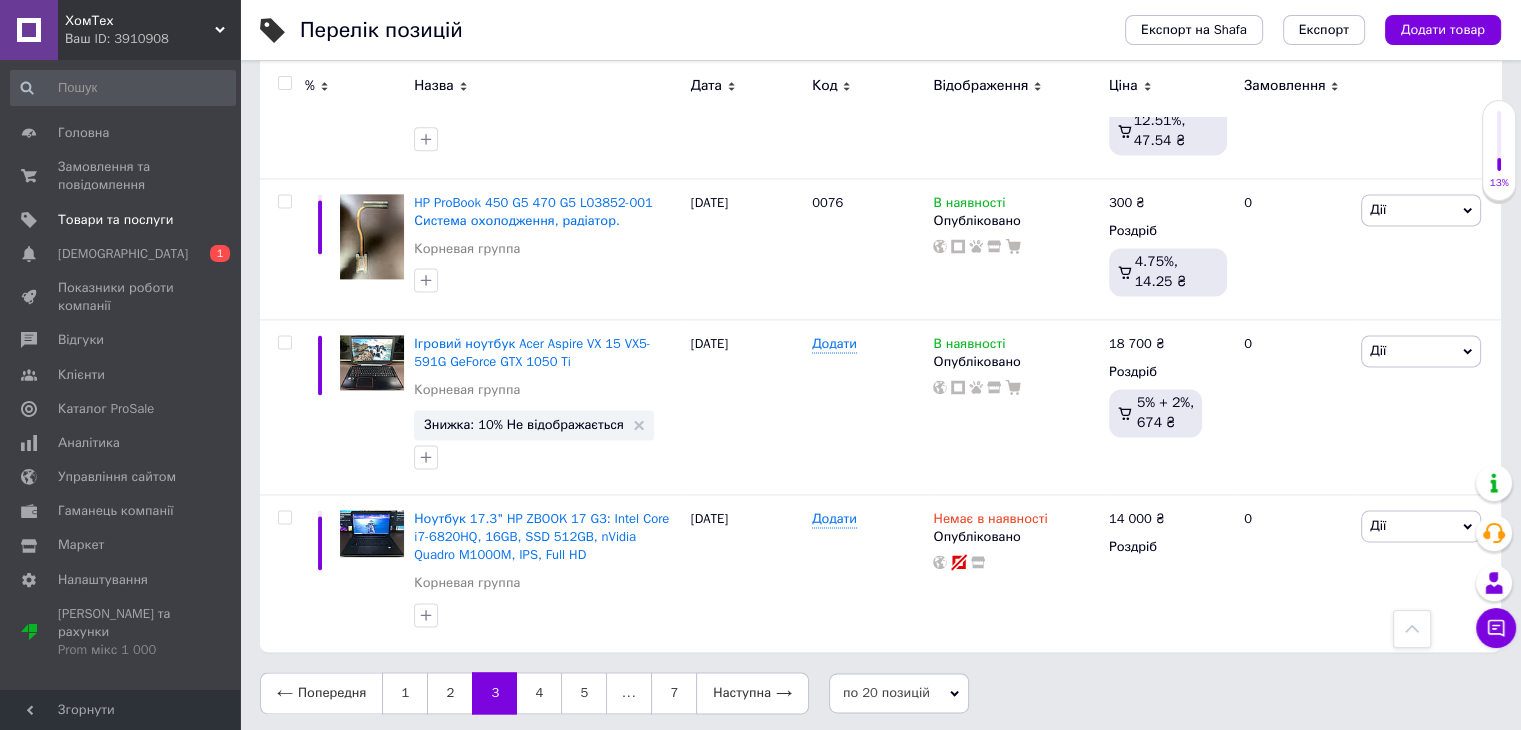 click on "4" at bounding box center (539, 693) 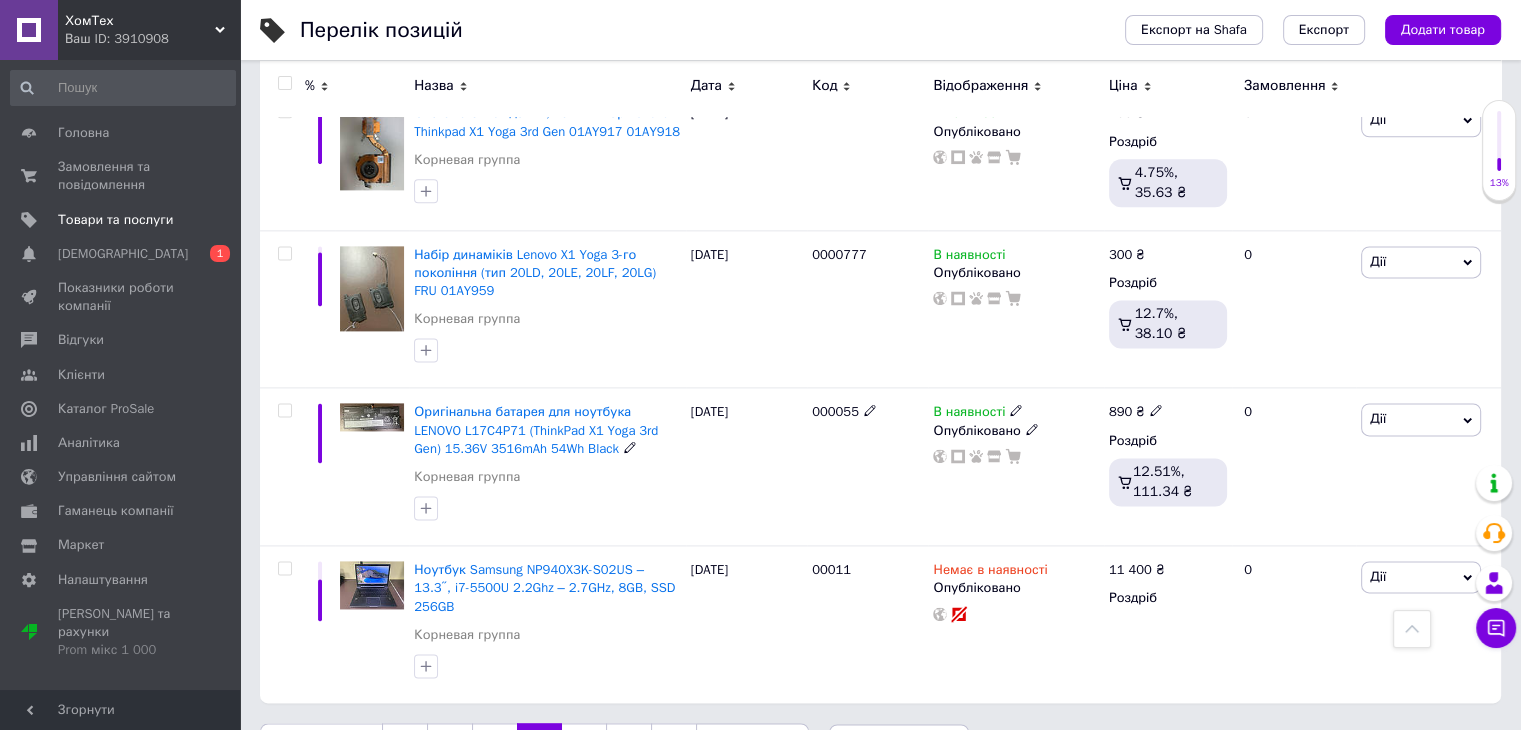 scroll, scrollTop: 2656, scrollLeft: 0, axis: vertical 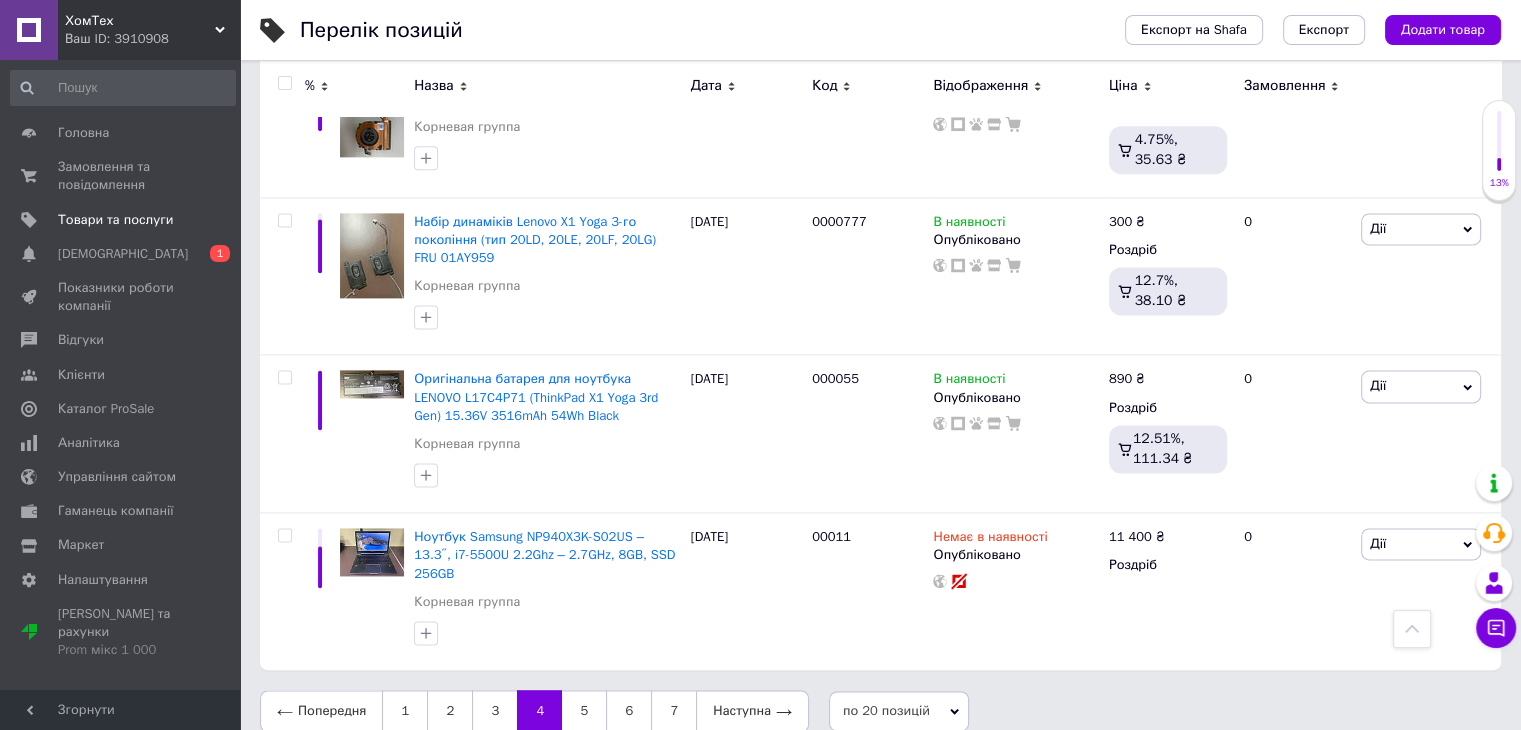 click on "5" at bounding box center [584, 711] 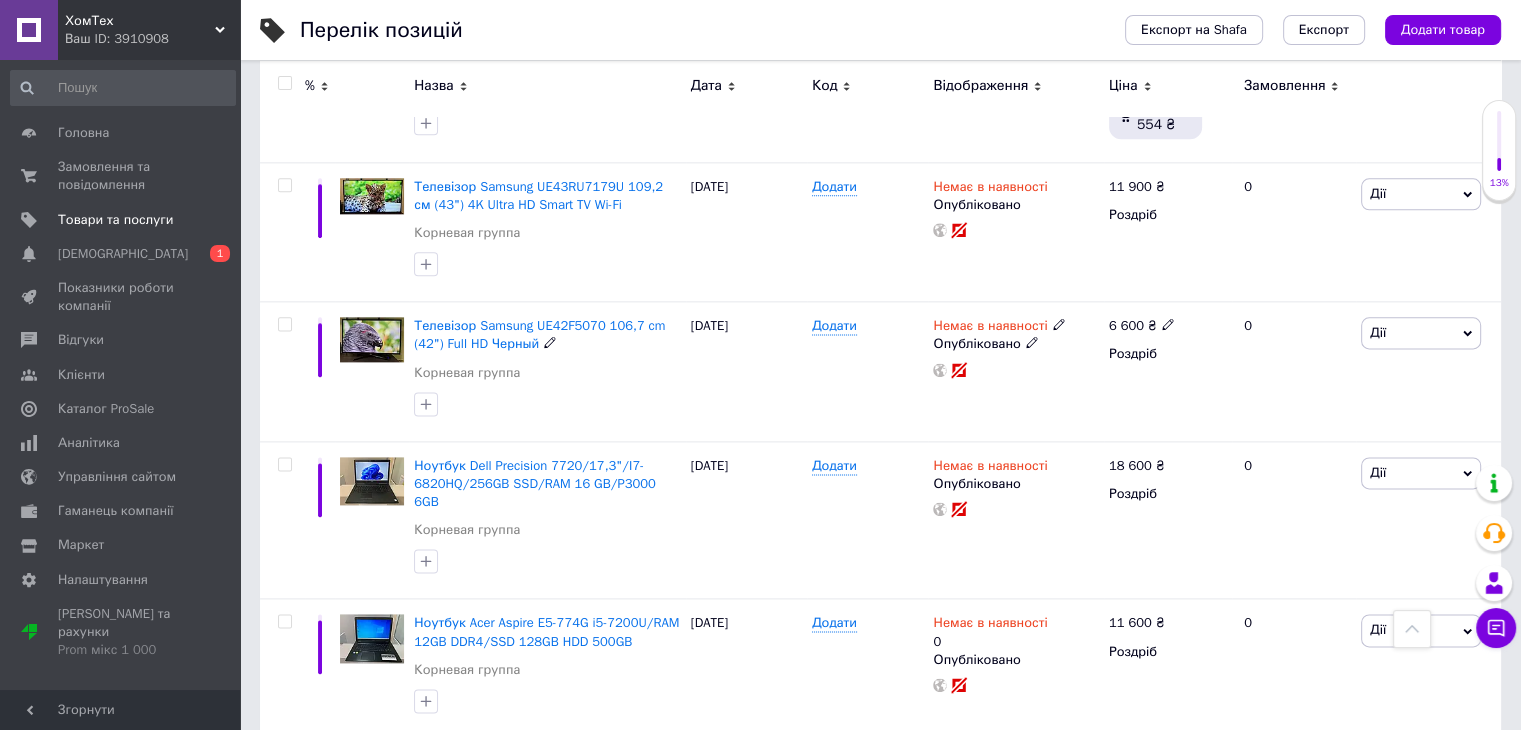 scroll, scrollTop: 2578, scrollLeft: 0, axis: vertical 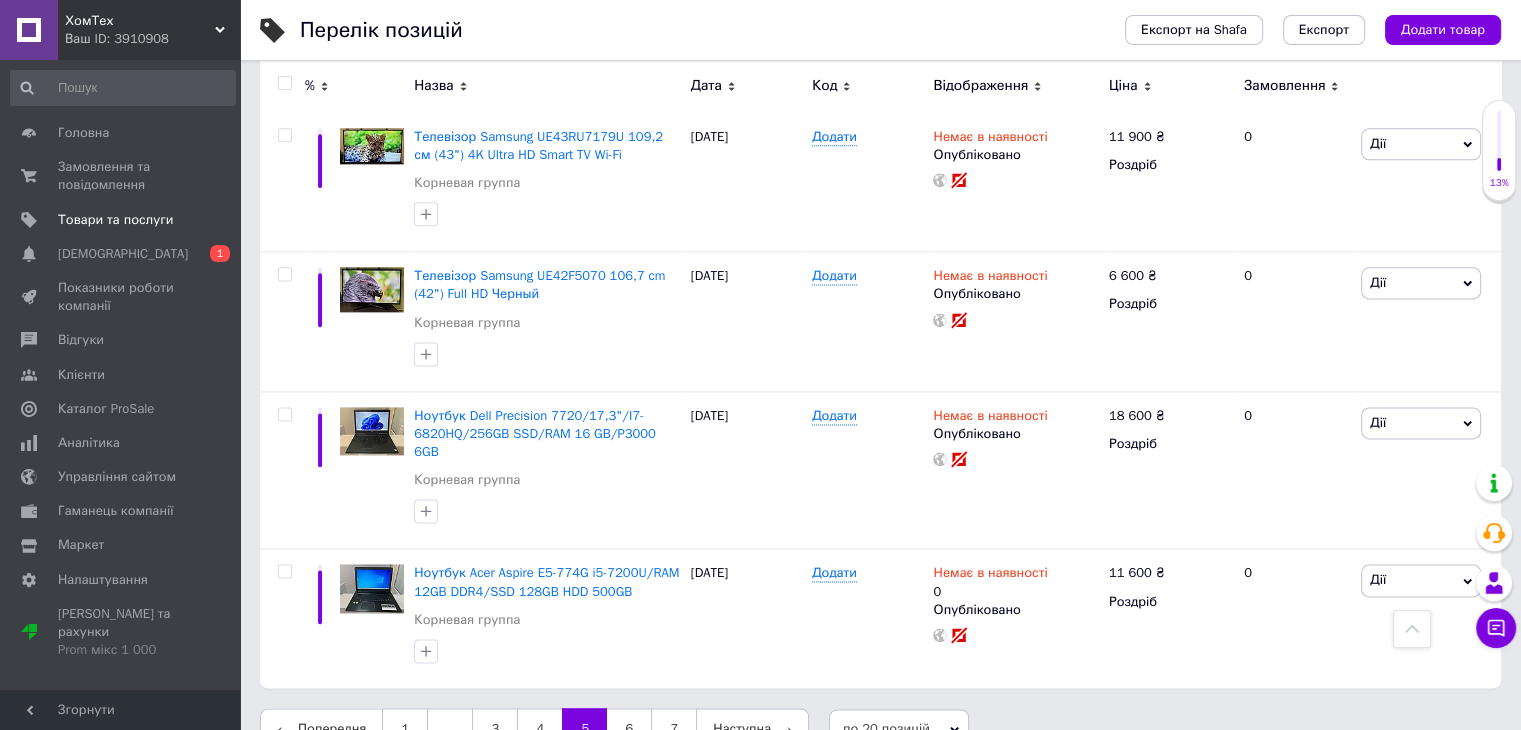 click on "6" at bounding box center [629, 729] 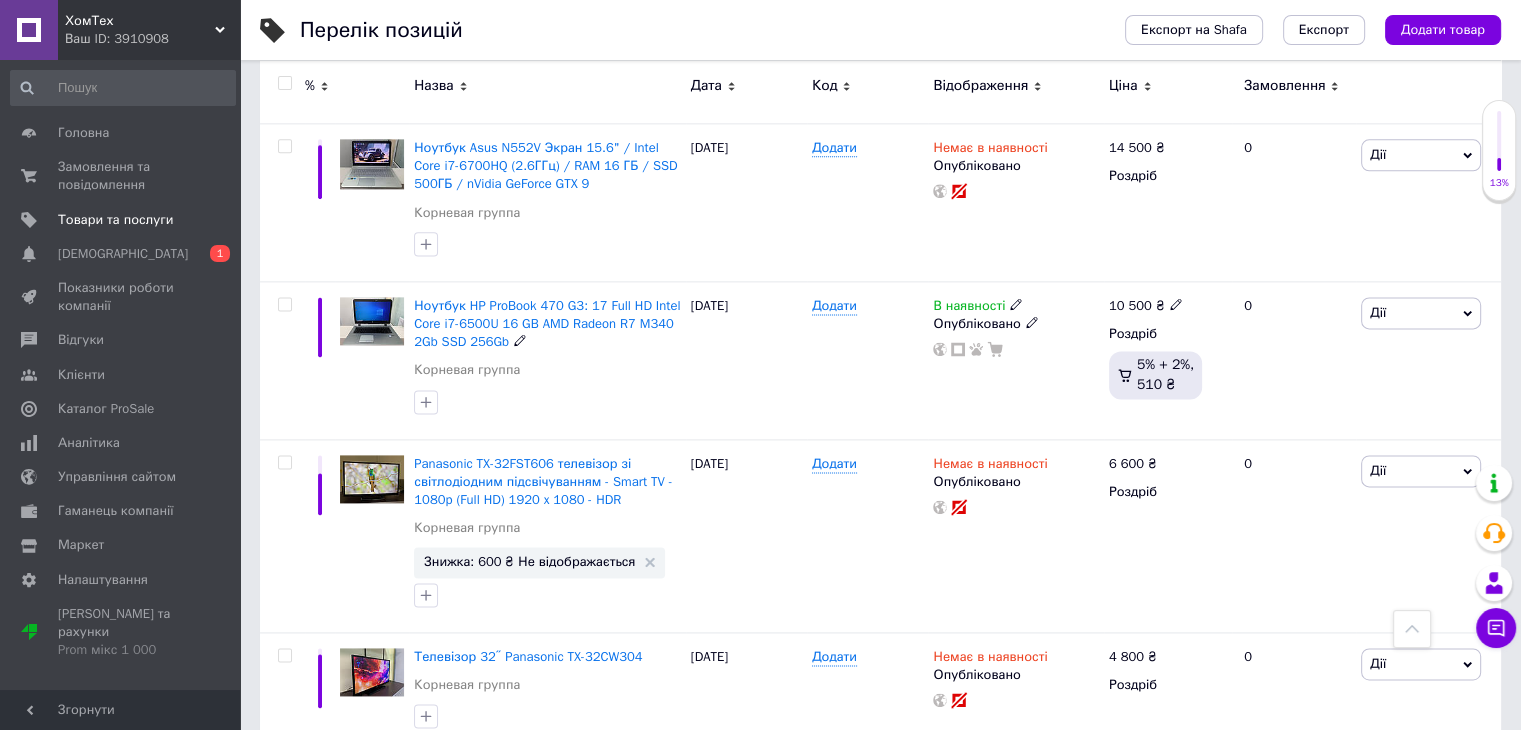 scroll, scrollTop: 2714, scrollLeft: 0, axis: vertical 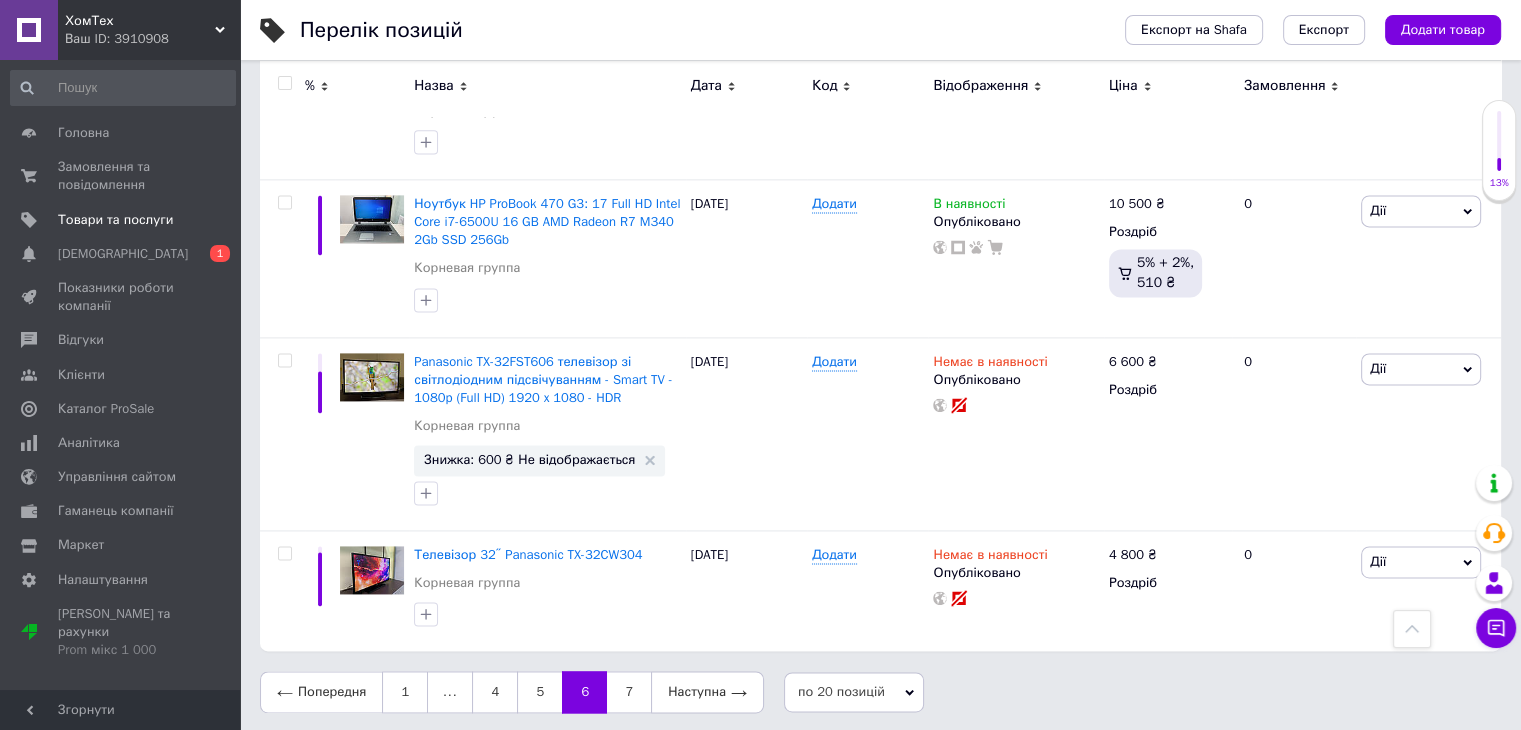 click on "7" at bounding box center (629, 692) 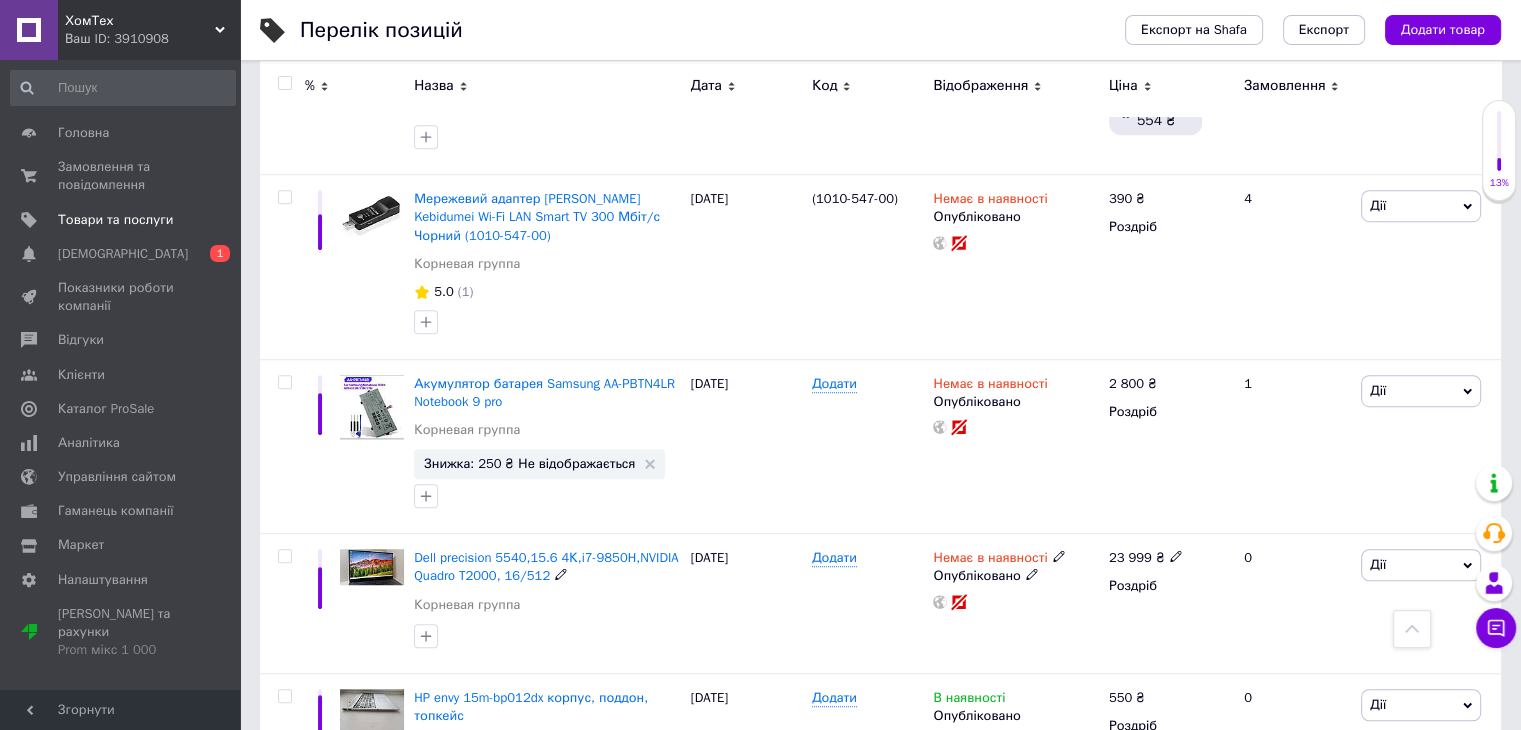 scroll, scrollTop: 1191, scrollLeft: 0, axis: vertical 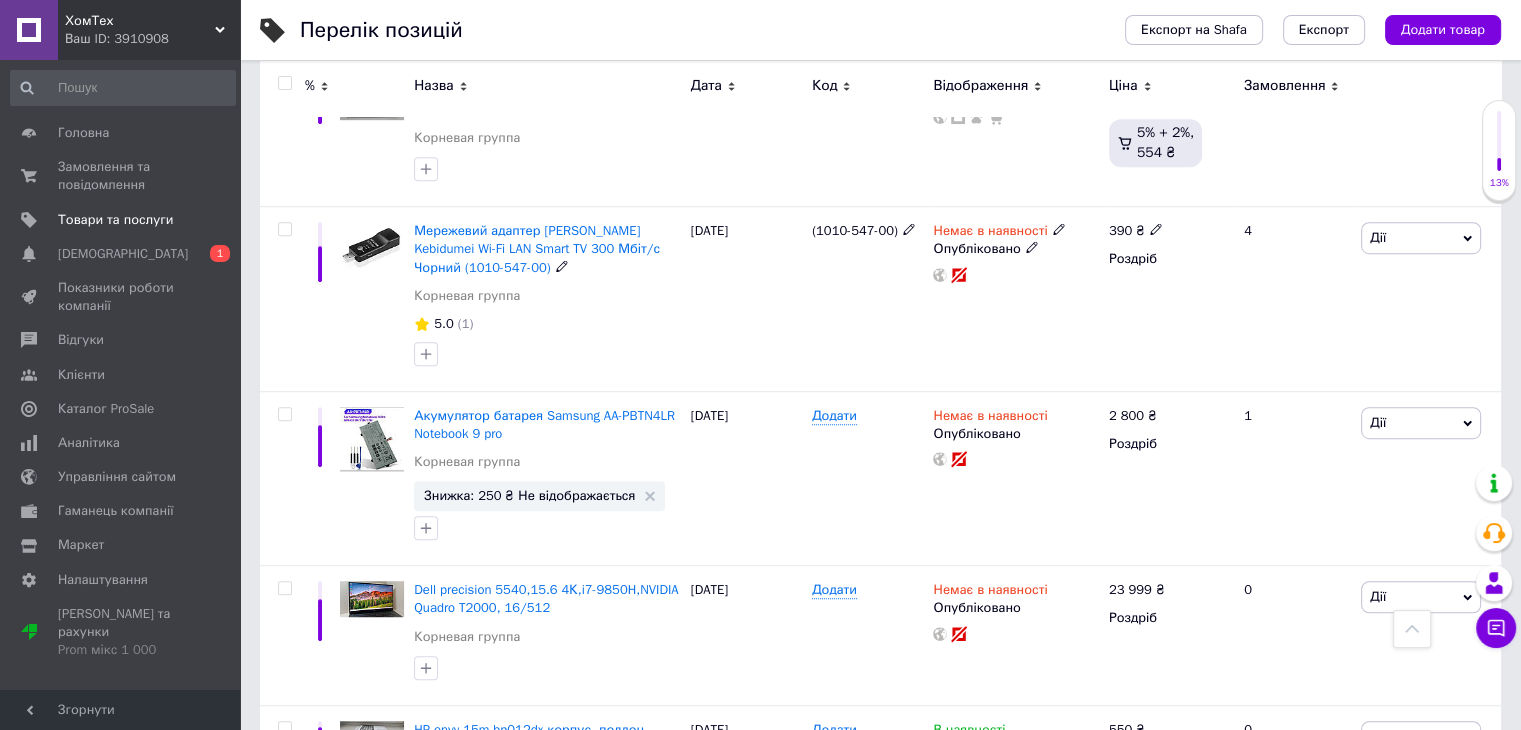 click 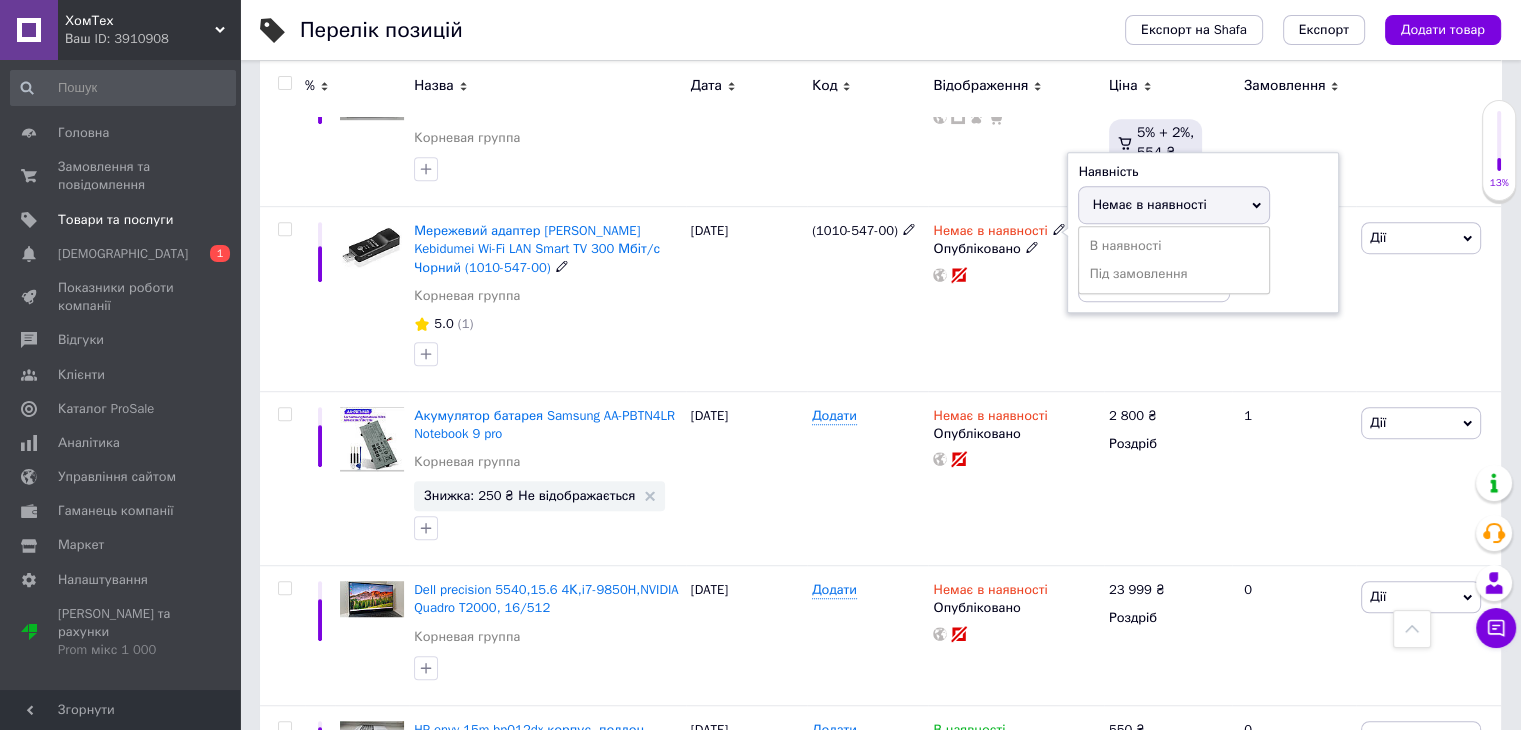 click on "В наявності" at bounding box center (1174, 246) 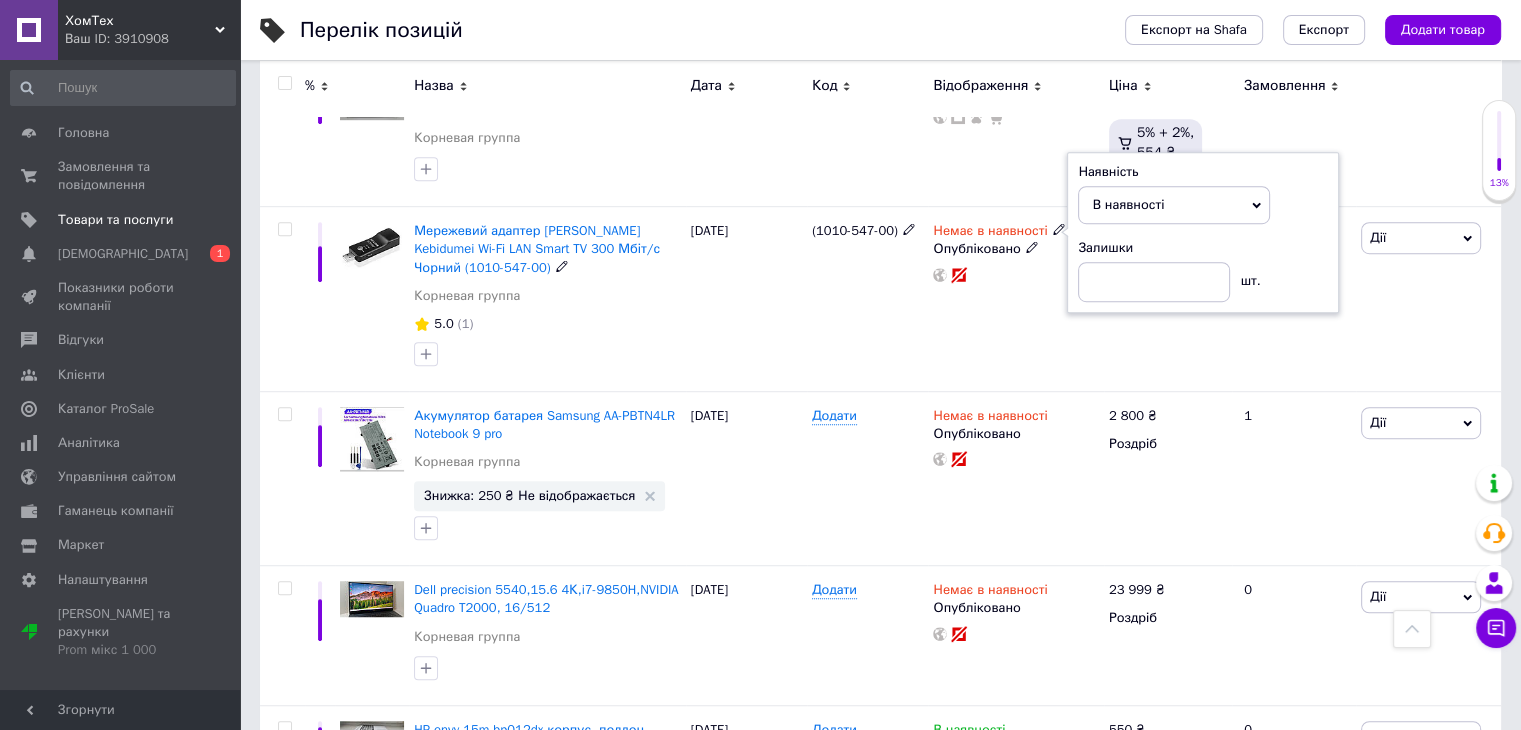 click on "[PERSON_NAME] Підняти на початок групи Копіювати Знижка Подарунок Супутні Приховати Ярлик Додати на вітрину Додати в кампанію Каталог ProSale Видалити" at bounding box center [1428, 299] 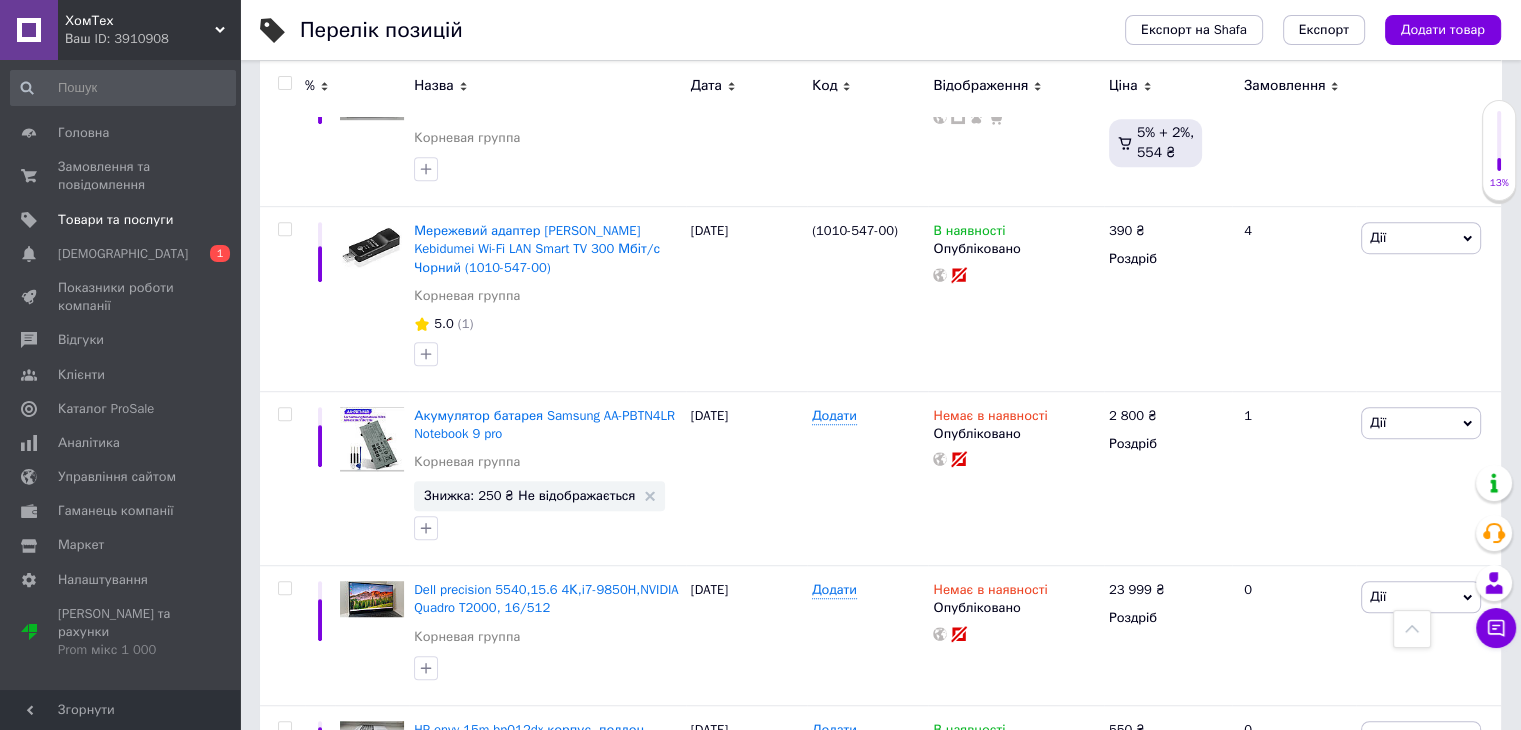 click on "Замовлення та повідомлення" at bounding box center [121, 176] 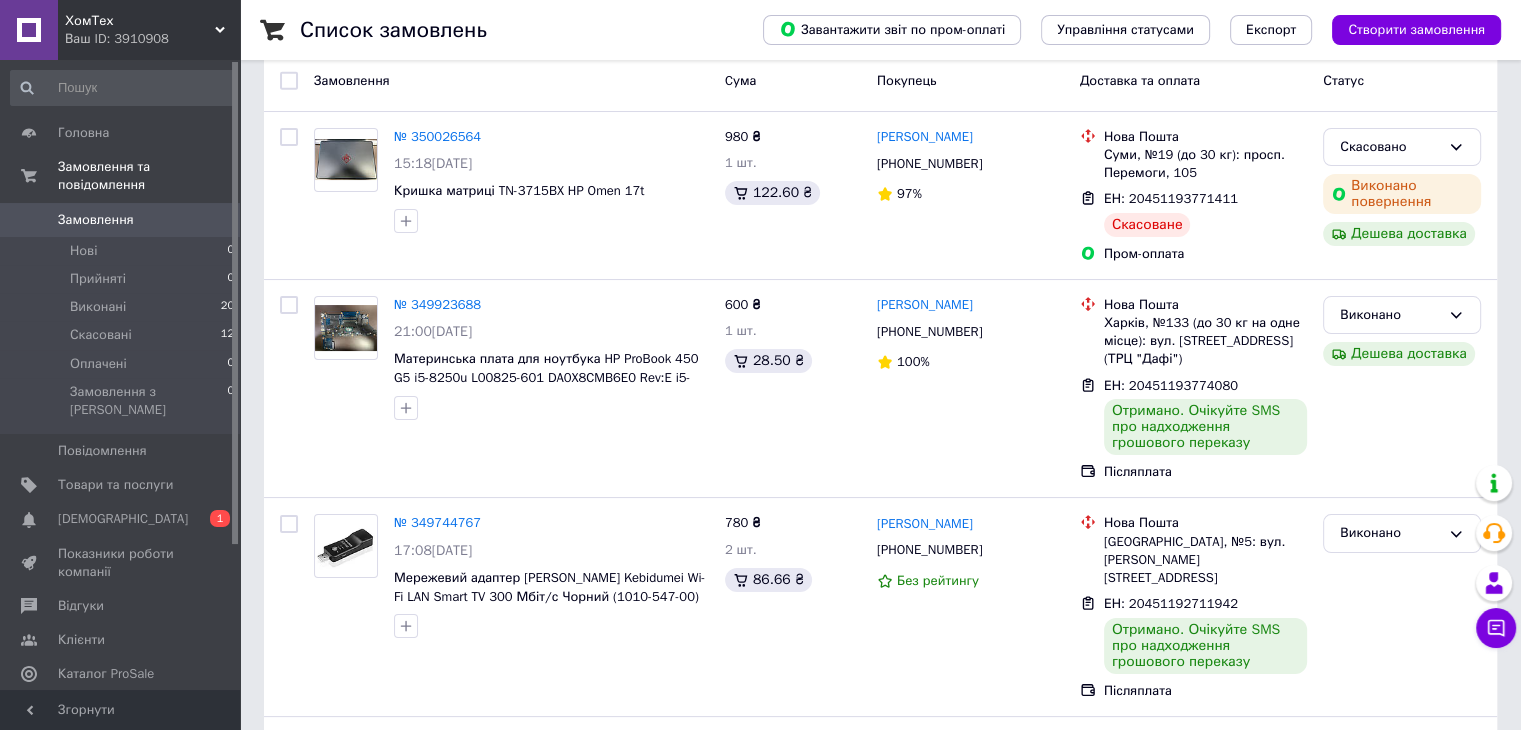 scroll, scrollTop: 200, scrollLeft: 0, axis: vertical 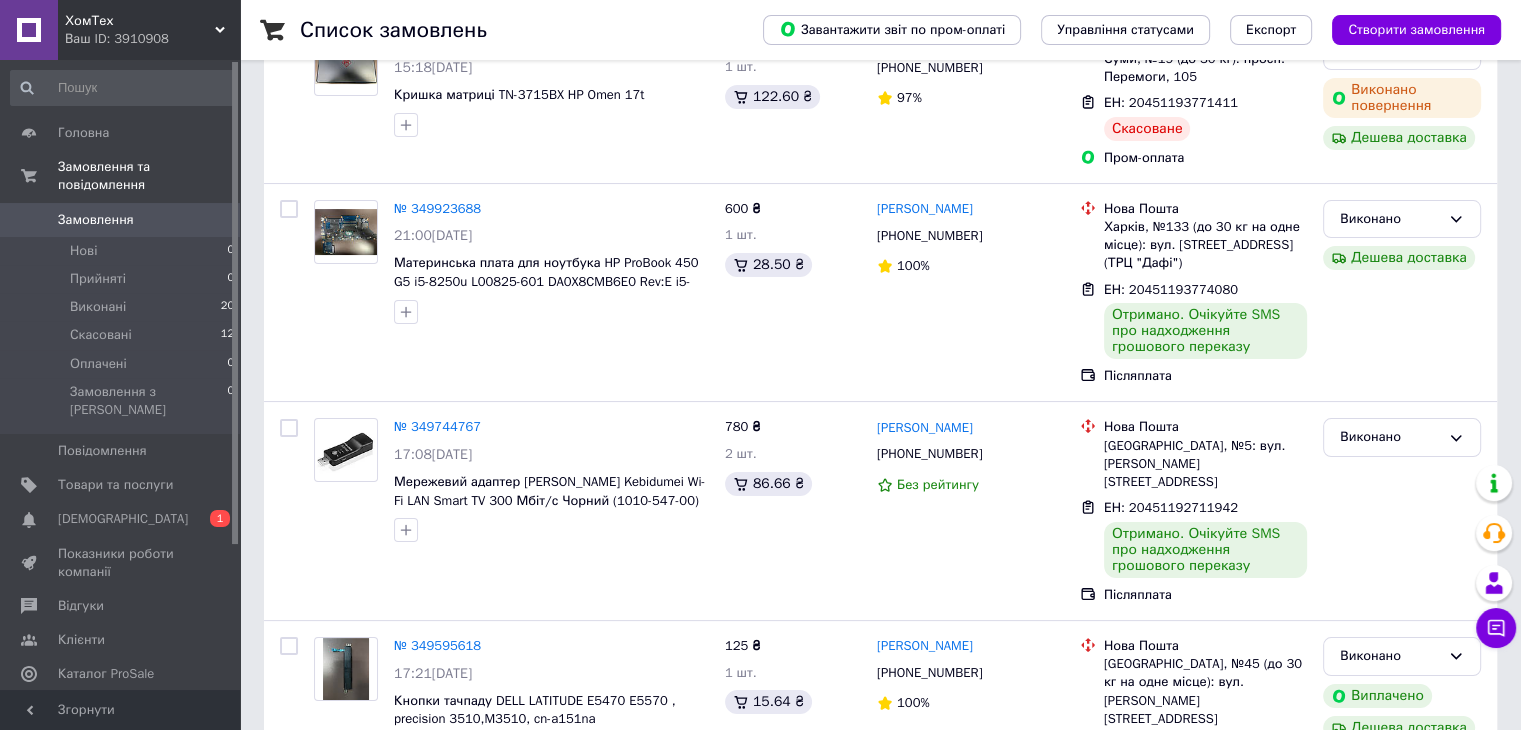 click on "Головна" at bounding box center (83, 133) 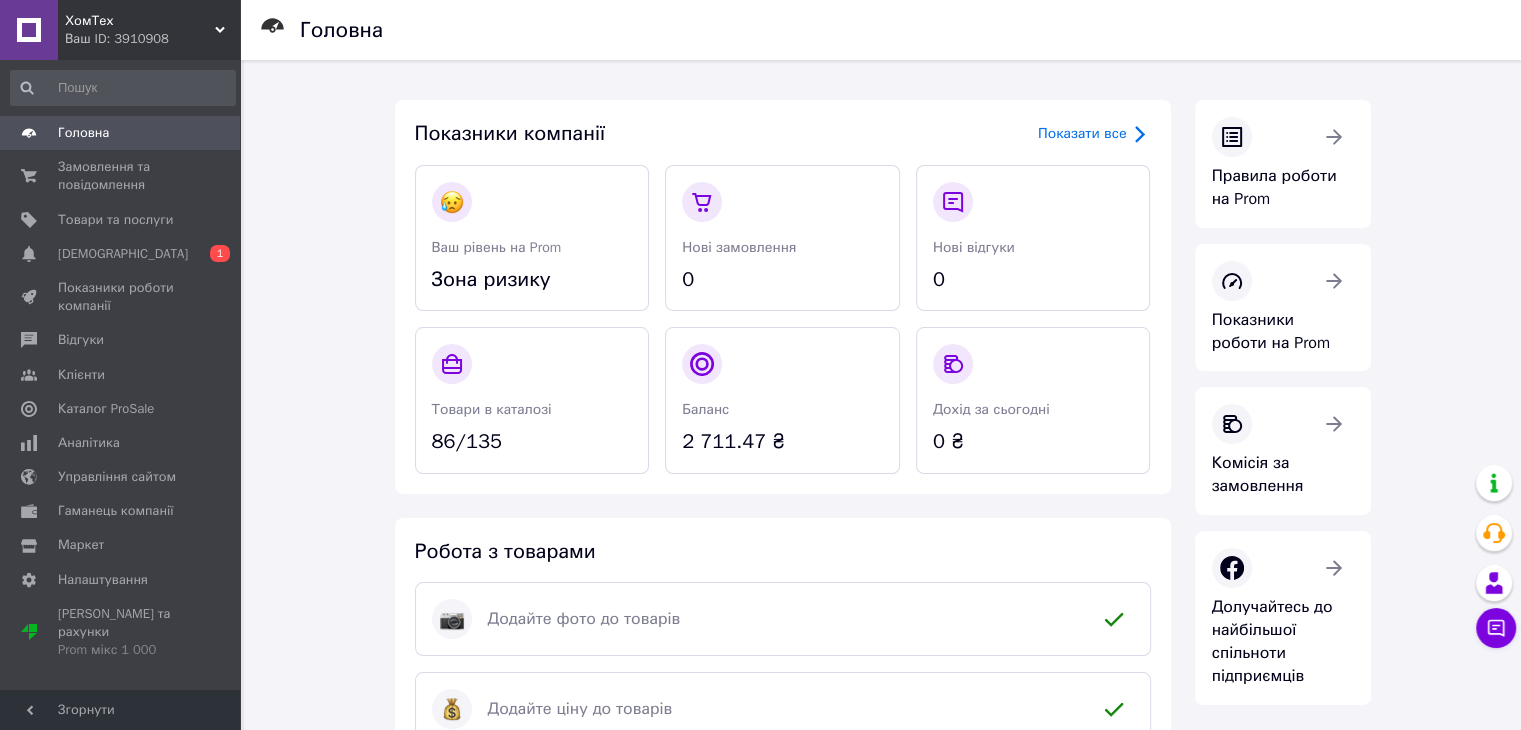 click on "Товари та послуги" at bounding box center [115, 220] 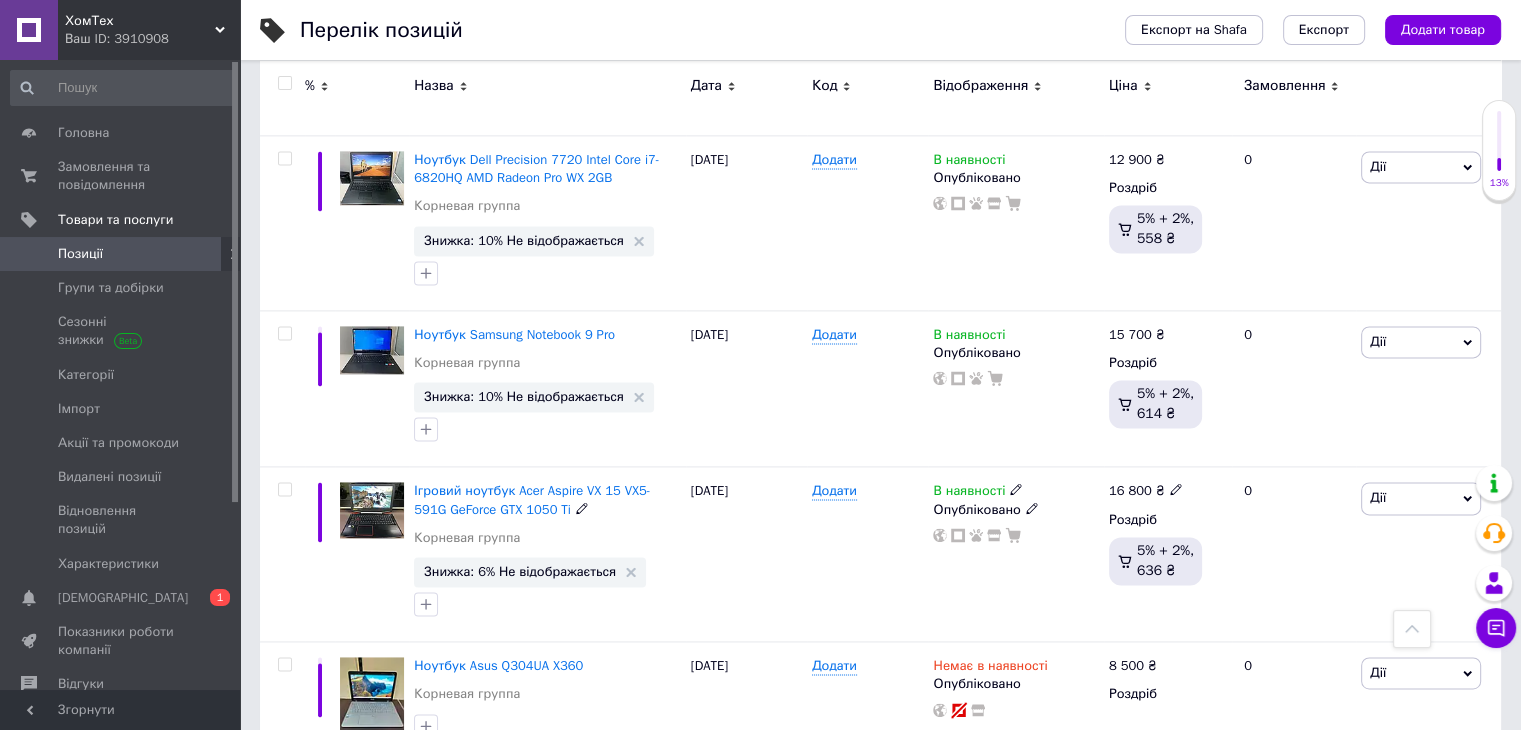 scroll, scrollTop: 2815, scrollLeft: 0, axis: vertical 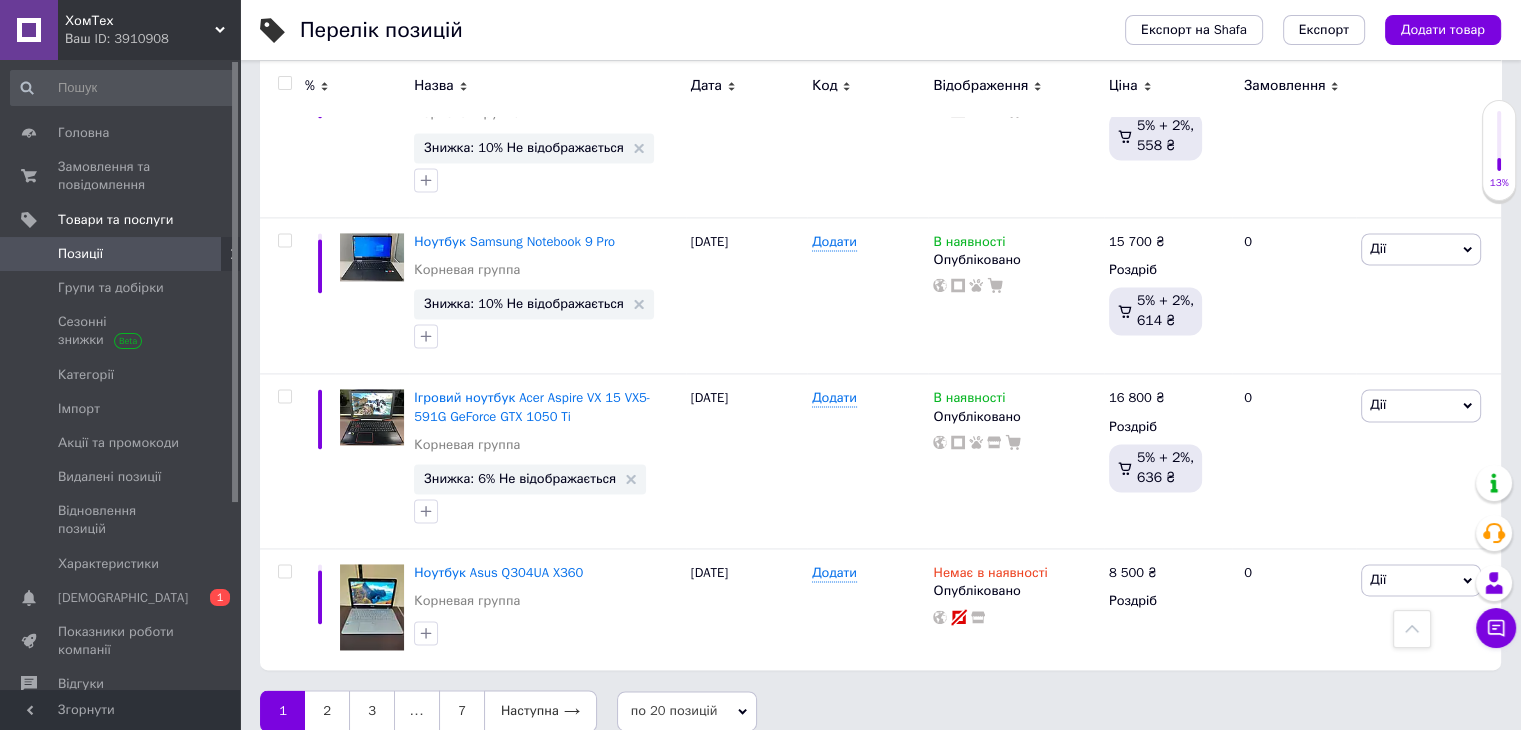 click on "7" at bounding box center (461, 711) 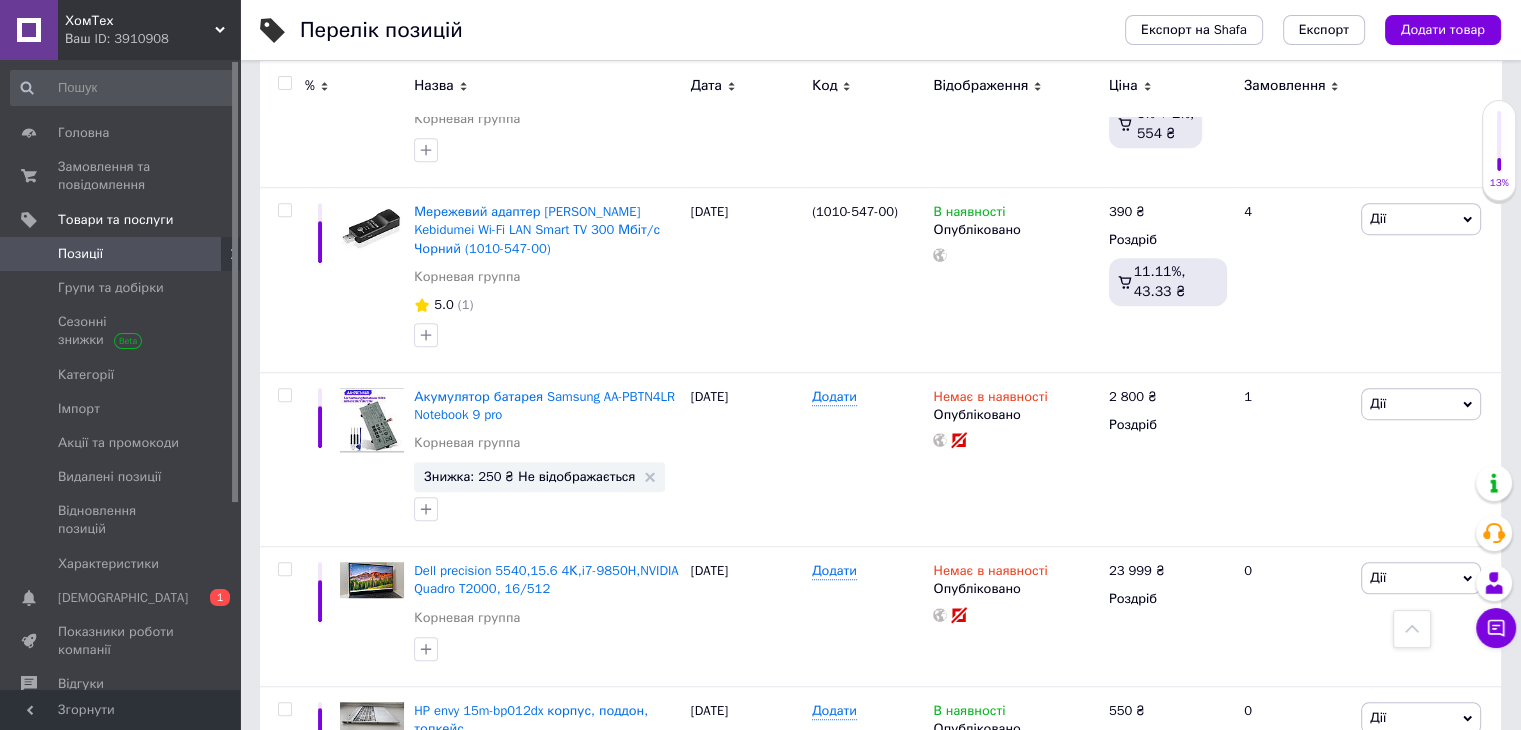 scroll, scrollTop: 1191, scrollLeft: 0, axis: vertical 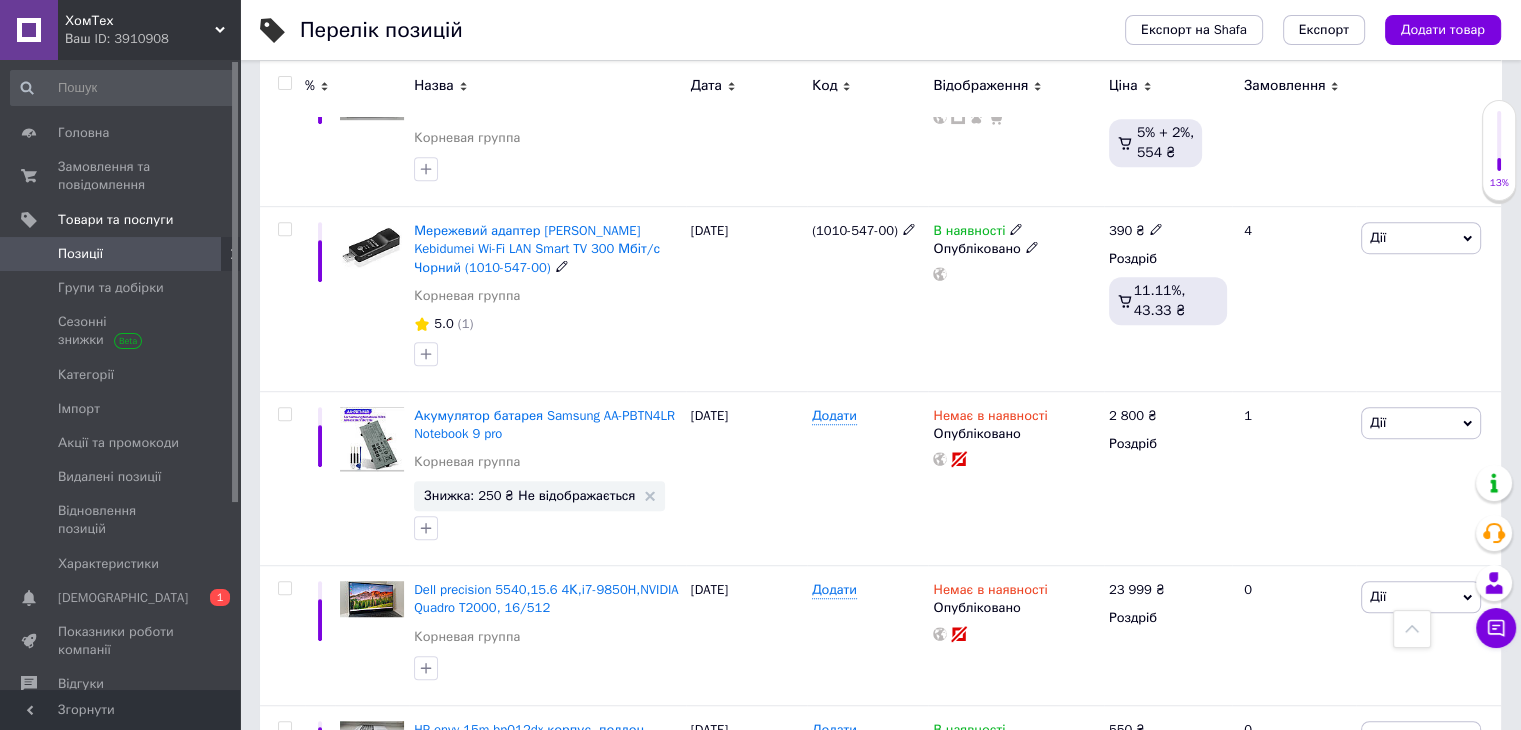 click 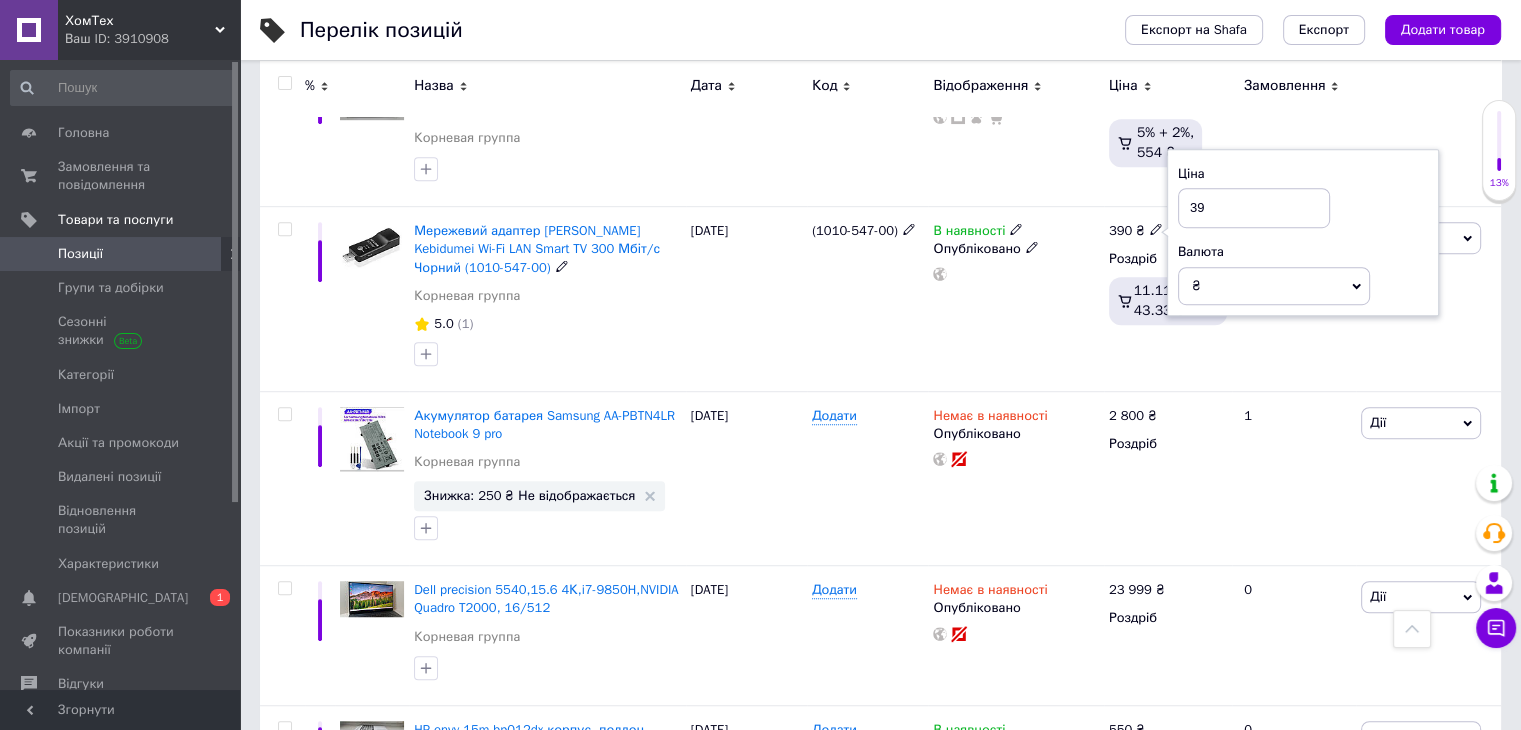 type on "3" 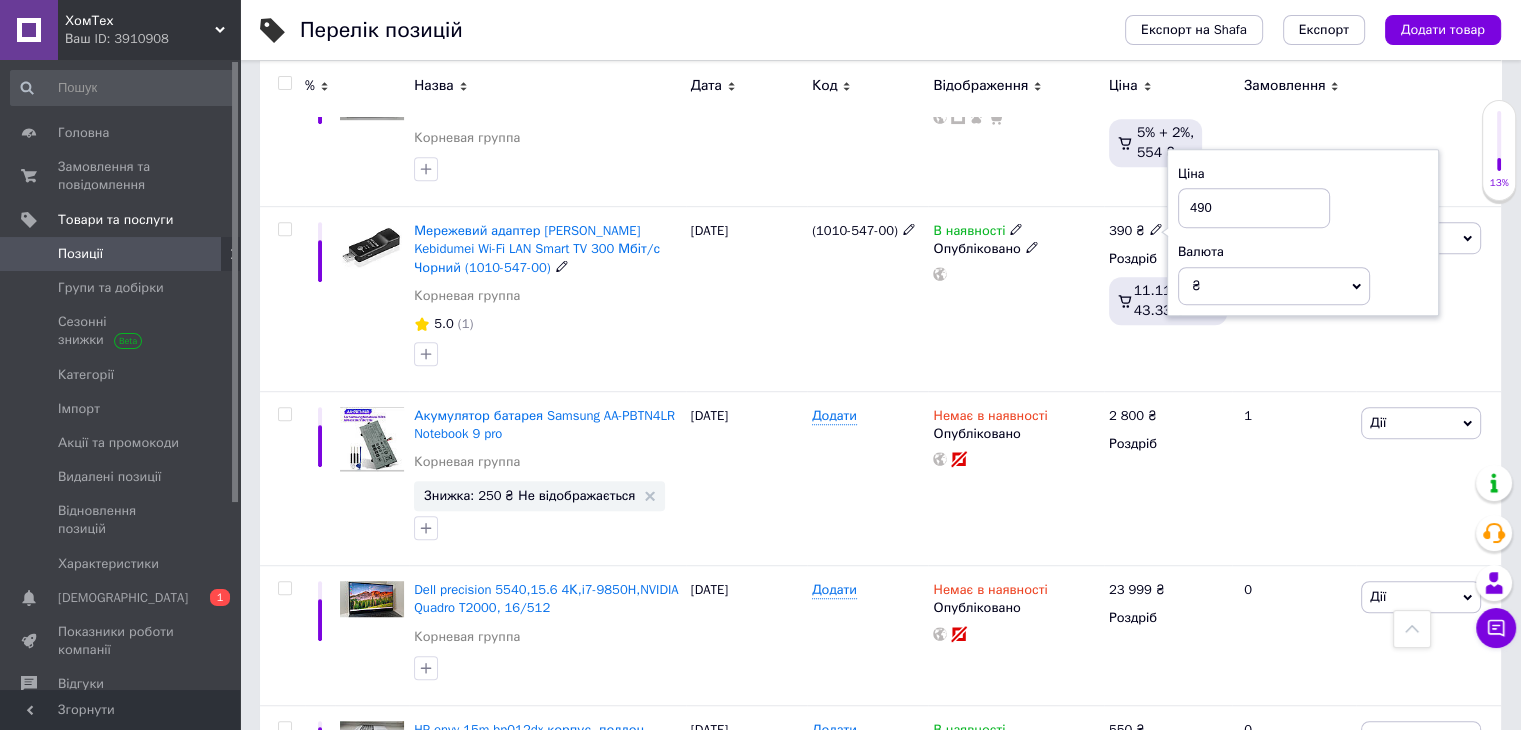 type on "490" 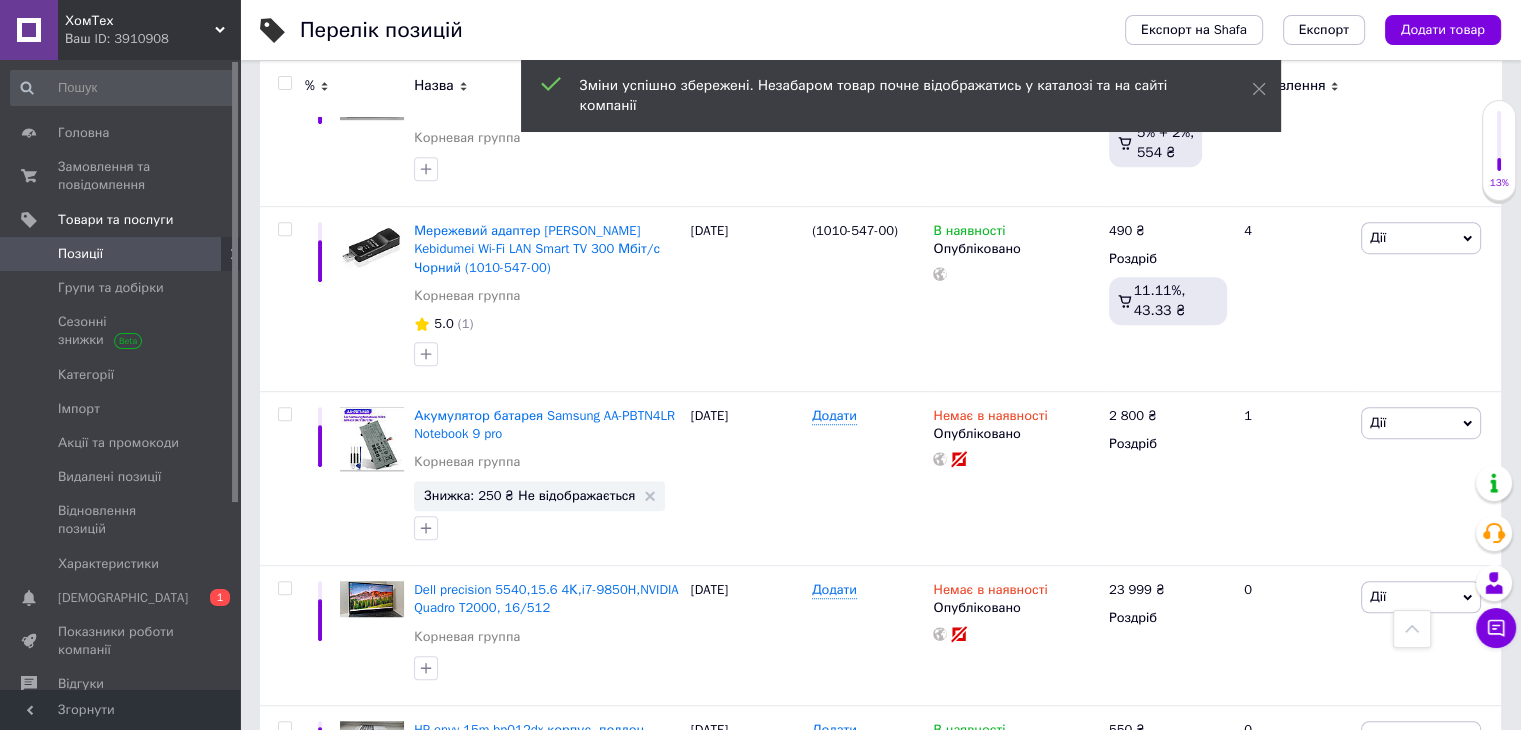 click on "Перелік позицій Експорт на Shafa Експорт Додати товар Додано 135   / 1000   товарів Опубліковано 135   / 135   товарів В каталозі 86   / 135   товарів Не в каталозі 49   / 135   товарів Усі 135 Коренева група 127 Видалити Редагувати Ok Відфільтровано...  Зберегти Нічого не знайдено Можливо, помилка у слові  або немає відповідностей за вашим запитом. Усі 135 Коренева група 127 Відфільтруйте товари % Назва Дата Код Відображення Ціна Замовлення Телевізор 55 дюймів Panasonic TX-55CXW684 4К Wi-Fi Smart TV Корневая группа [DATE] Додати Немає в наявності Опубліковано 11 900   ₴ Роздріб 0 Дії Редагувати Копіювати   ₴" at bounding box center (880, 129) 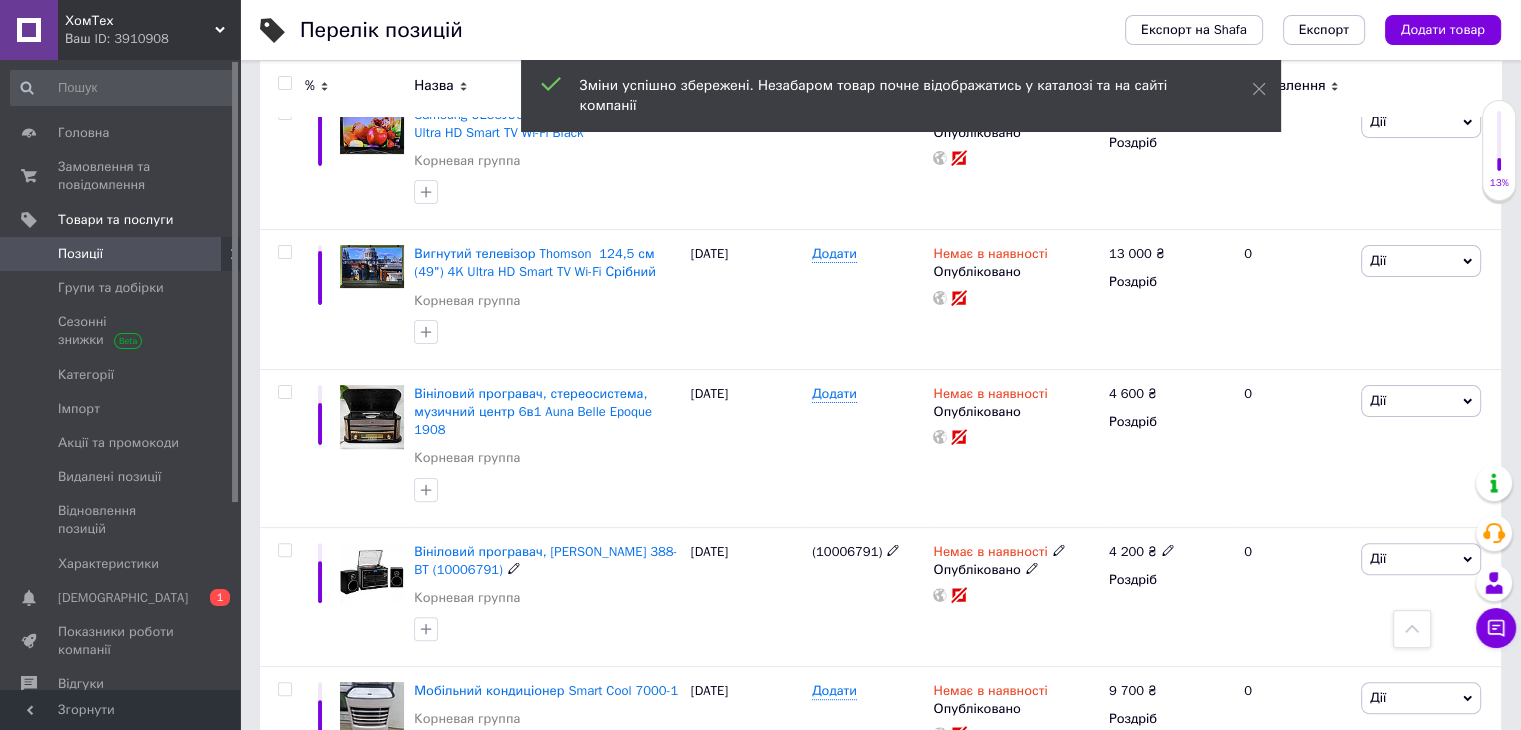 scroll, scrollTop: 0, scrollLeft: 0, axis: both 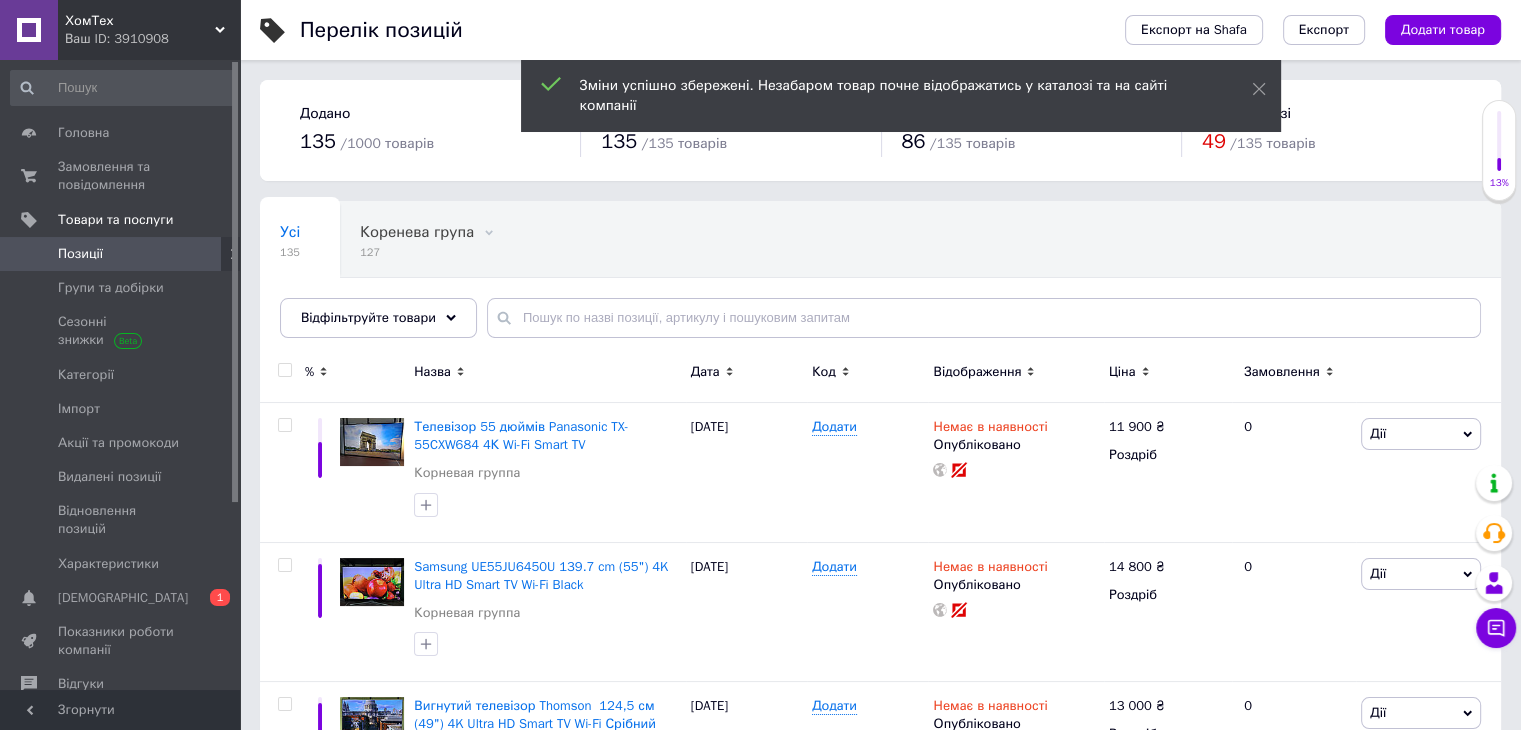 click on "Головна" at bounding box center (83, 133) 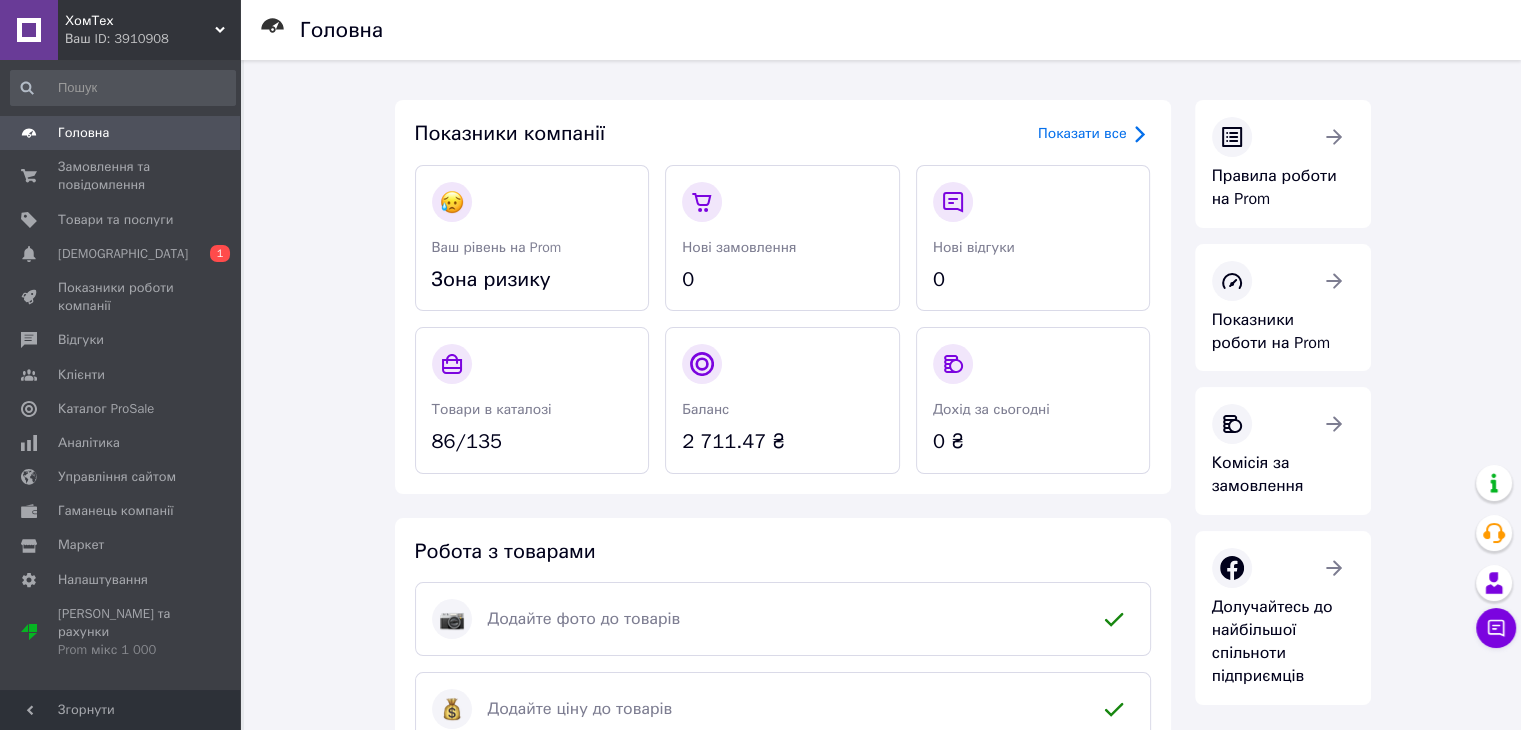 click on "[DEMOGRAPHIC_DATA]" at bounding box center (123, 254) 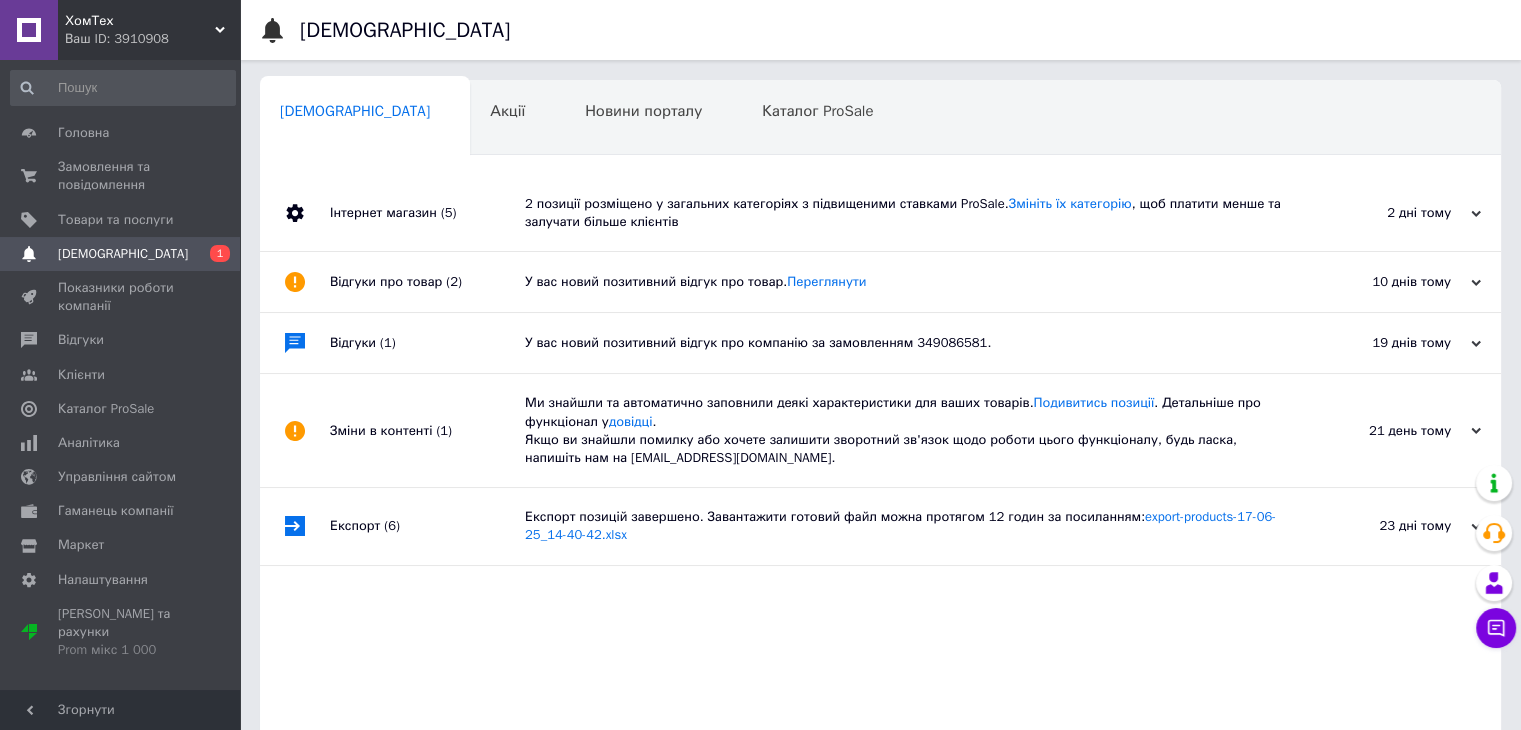 click on "Акції 0" at bounding box center (517, 119) 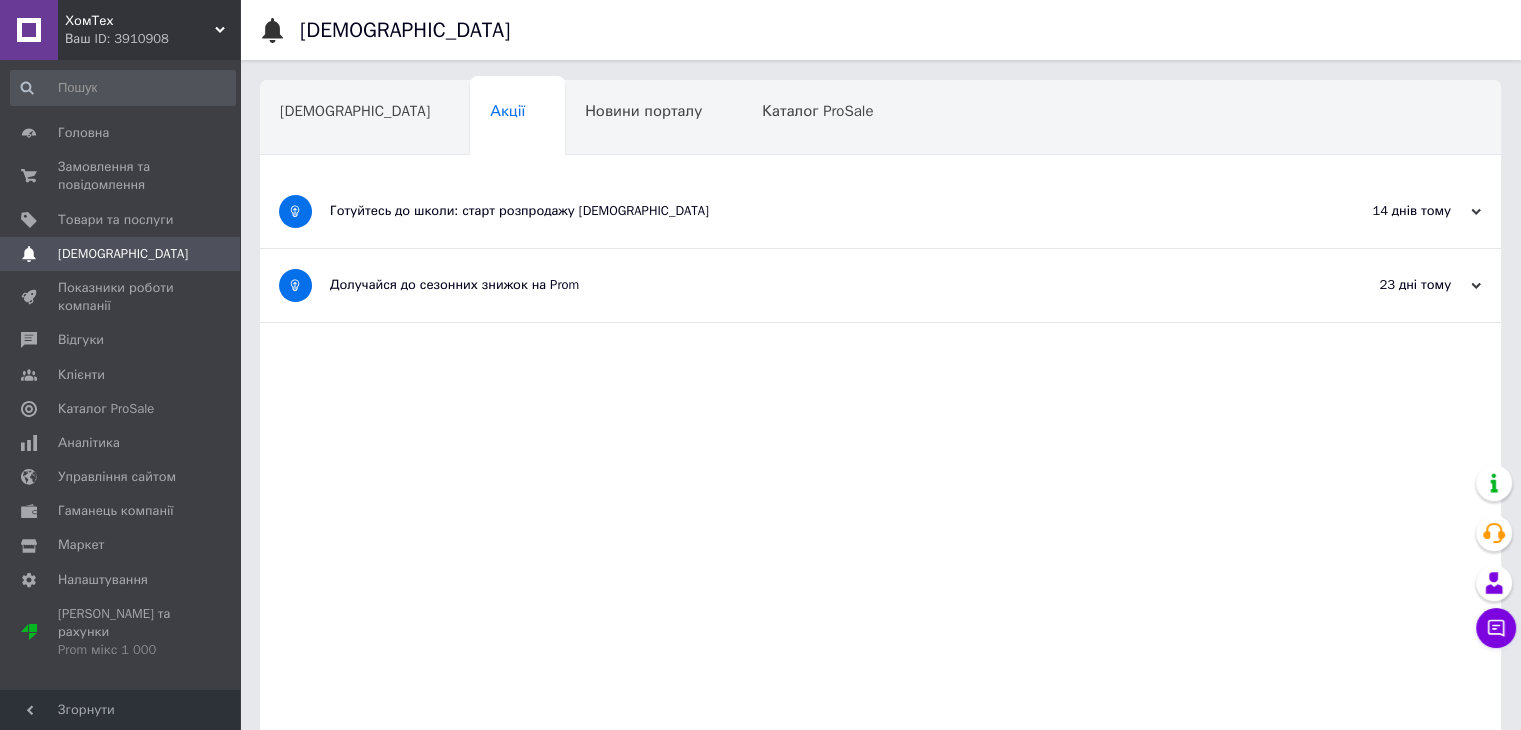 click on "Головна" at bounding box center [121, 133] 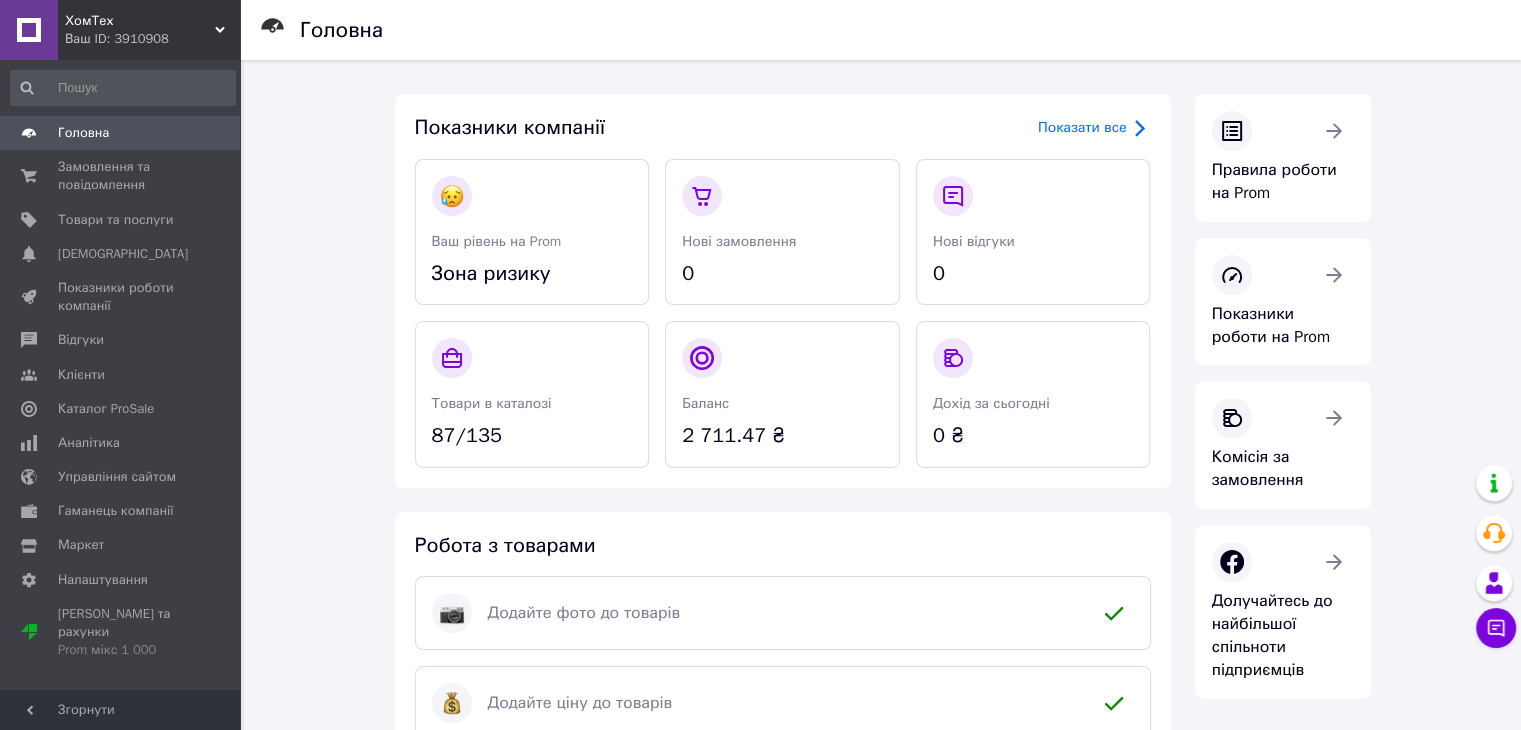 scroll, scrollTop: 0, scrollLeft: 0, axis: both 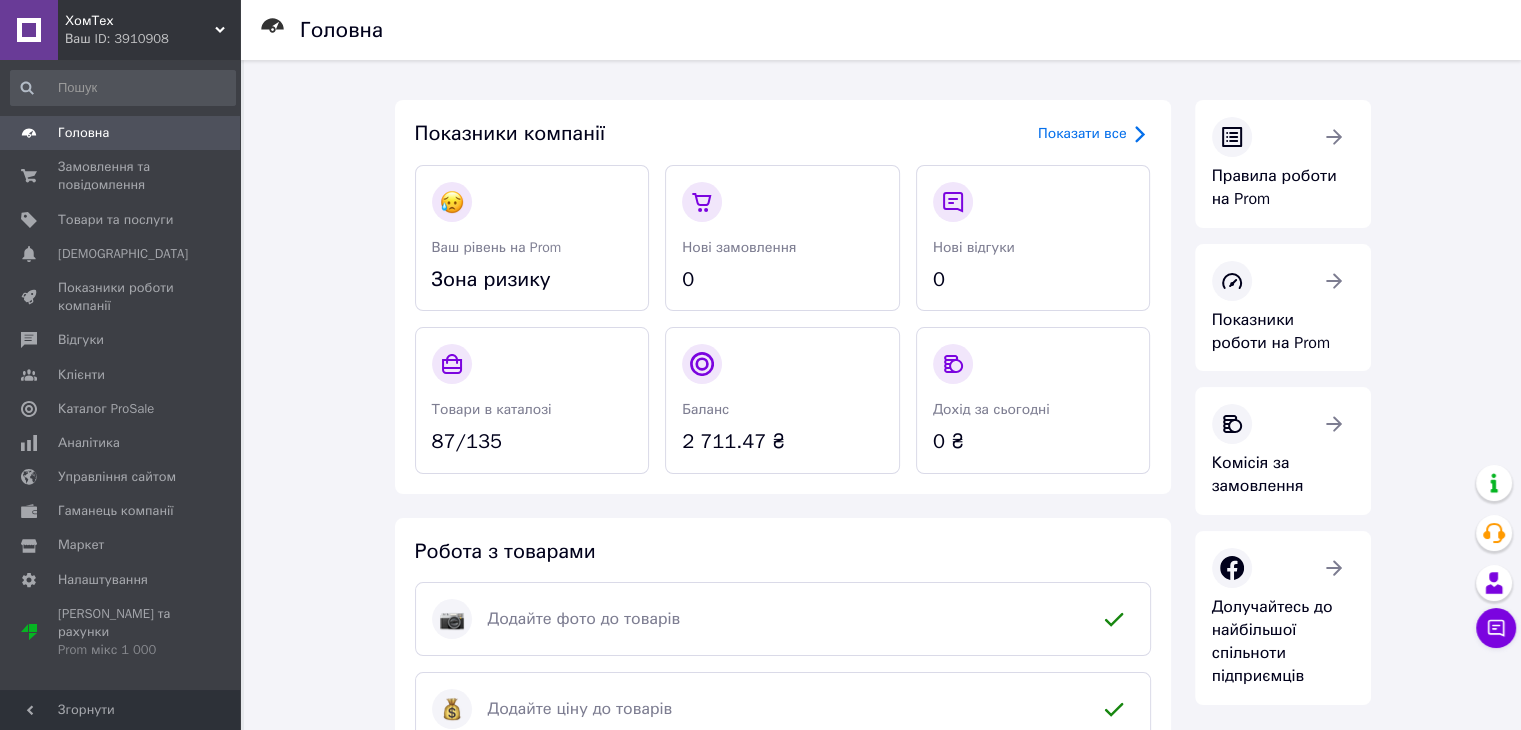 click on "Замовлення та повідомлення" at bounding box center (121, 176) 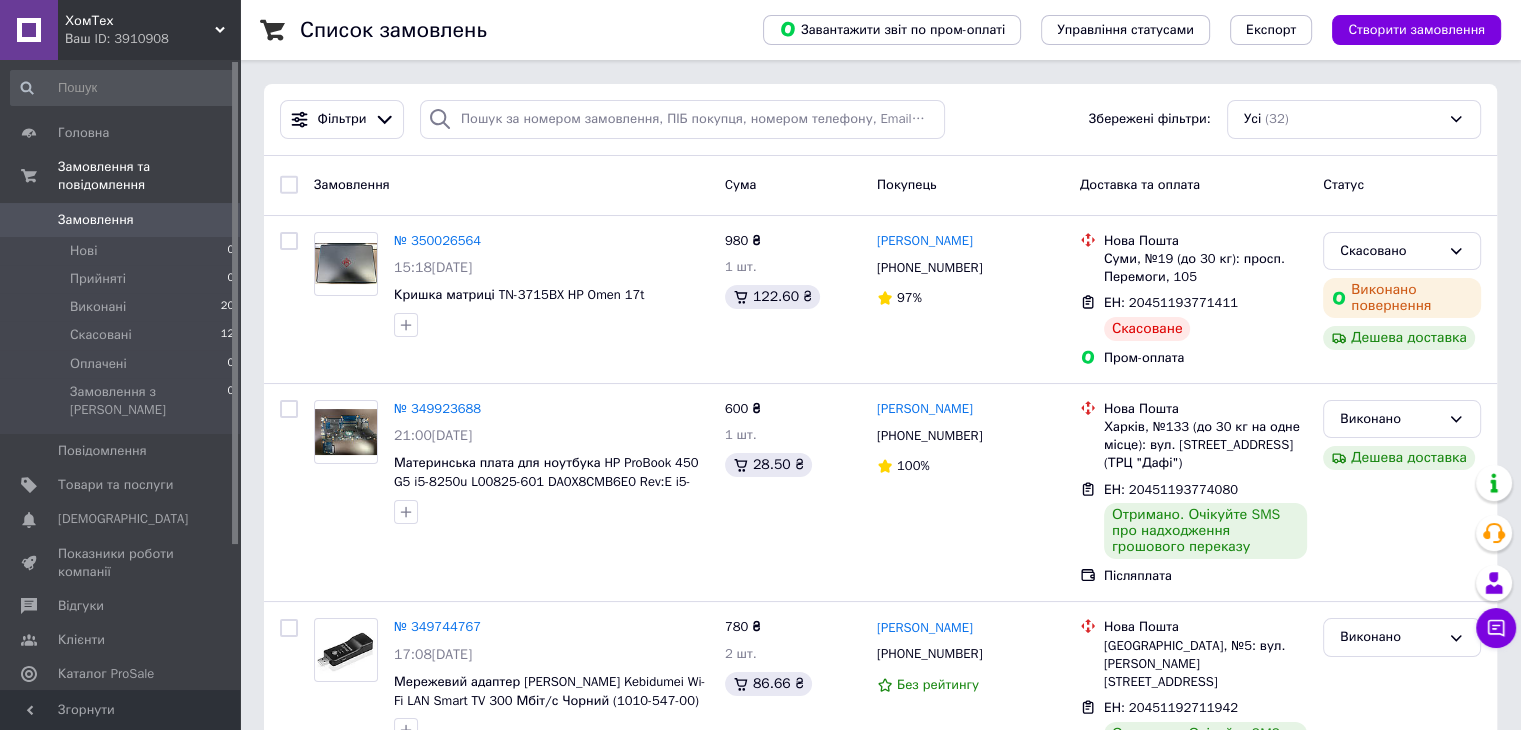 click on "Головна" at bounding box center [83, 133] 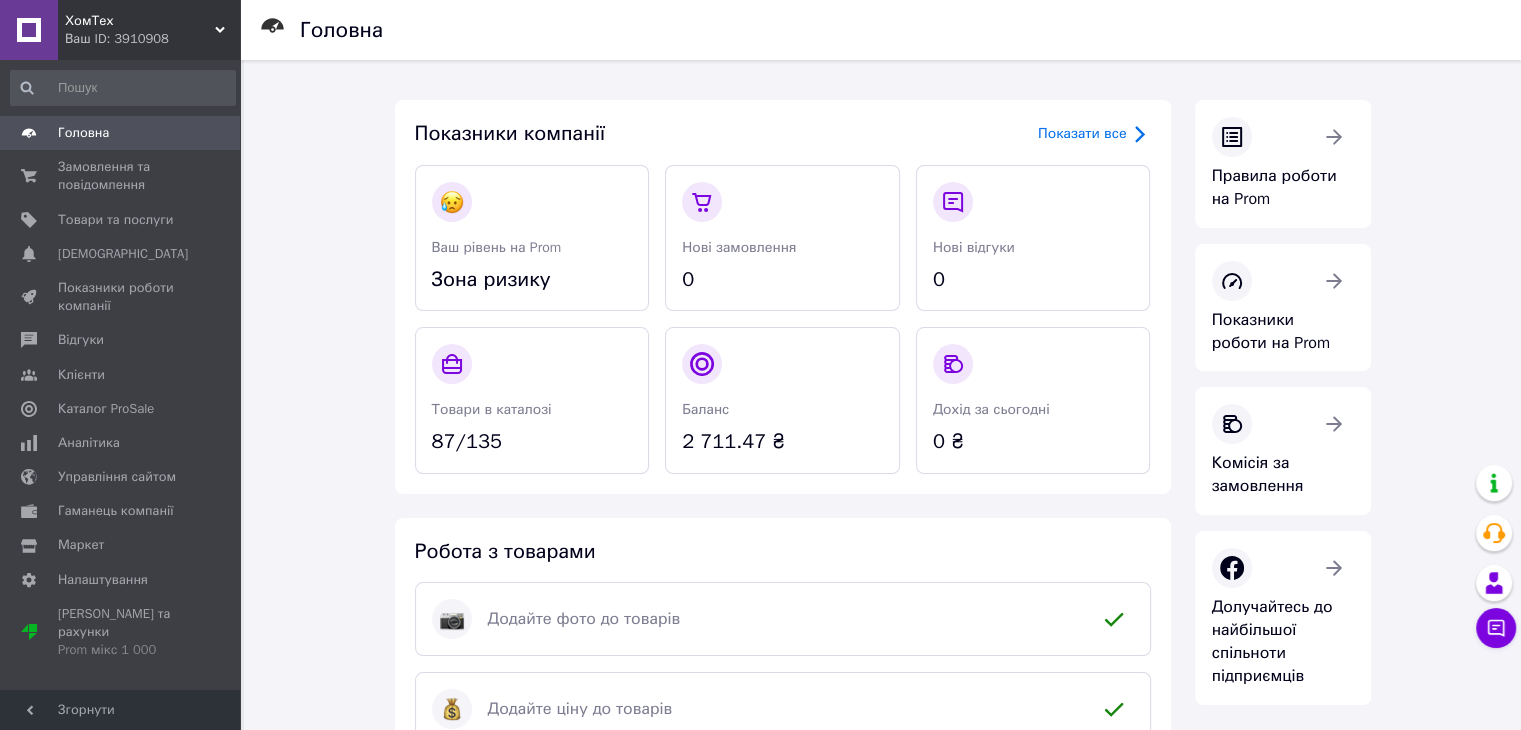 click on "Головна" at bounding box center [83, 133] 